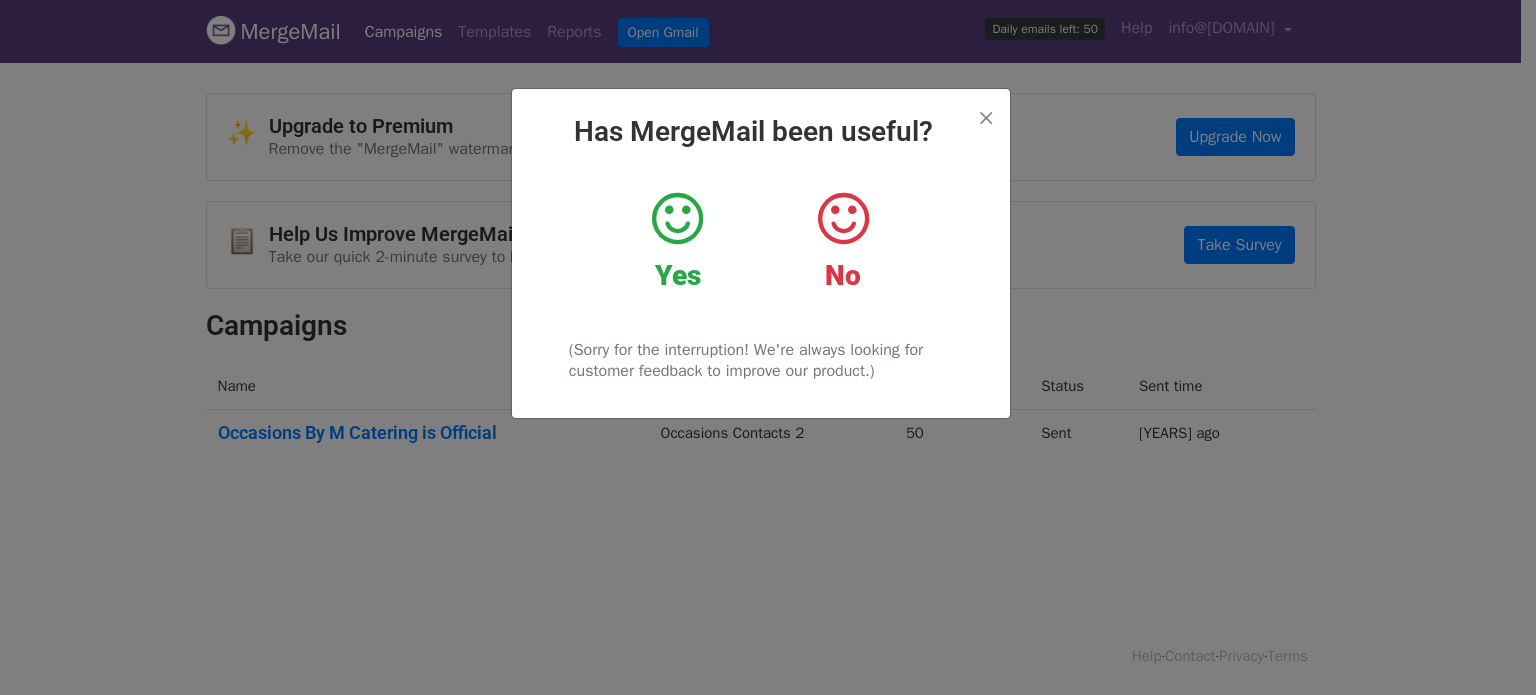 scroll, scrollTop: 0, scrollLeft: 0, axis: both 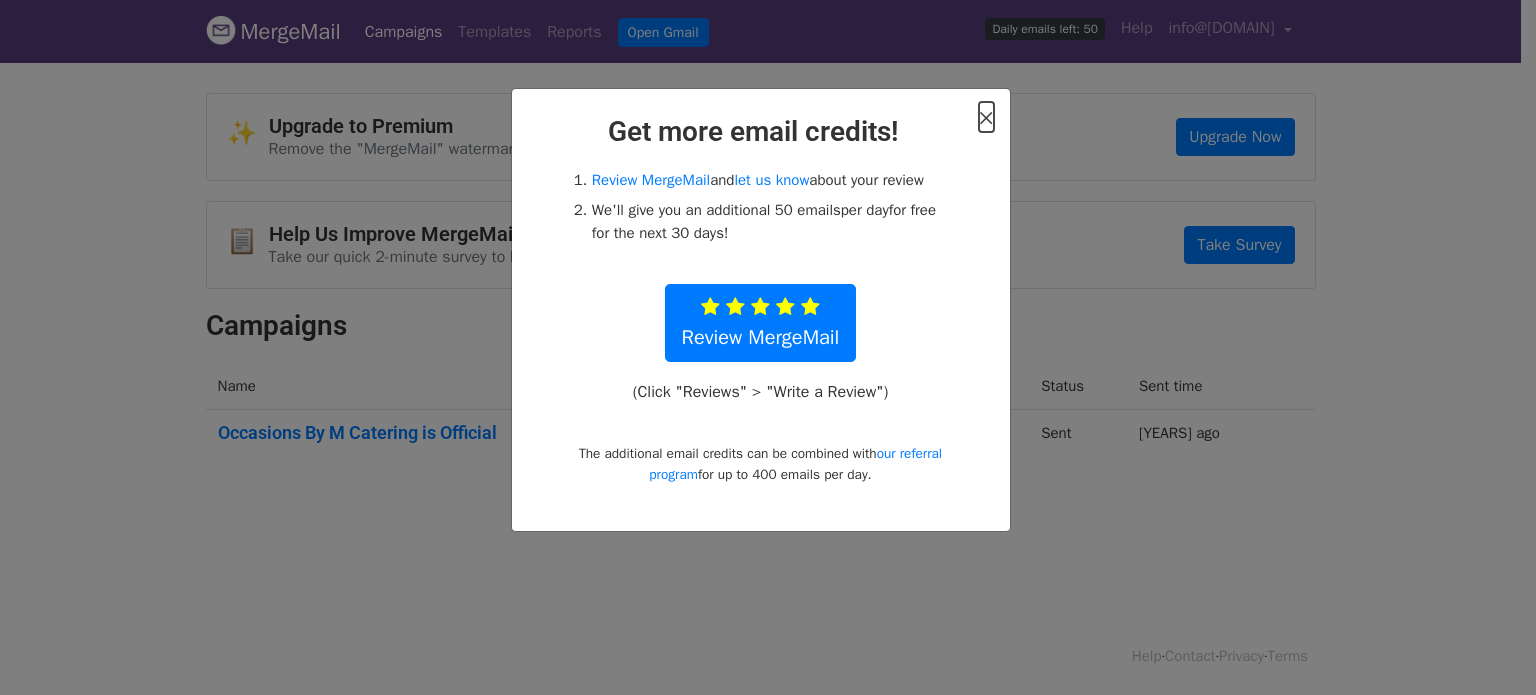 click on "×" at bounding box center [986, 117] 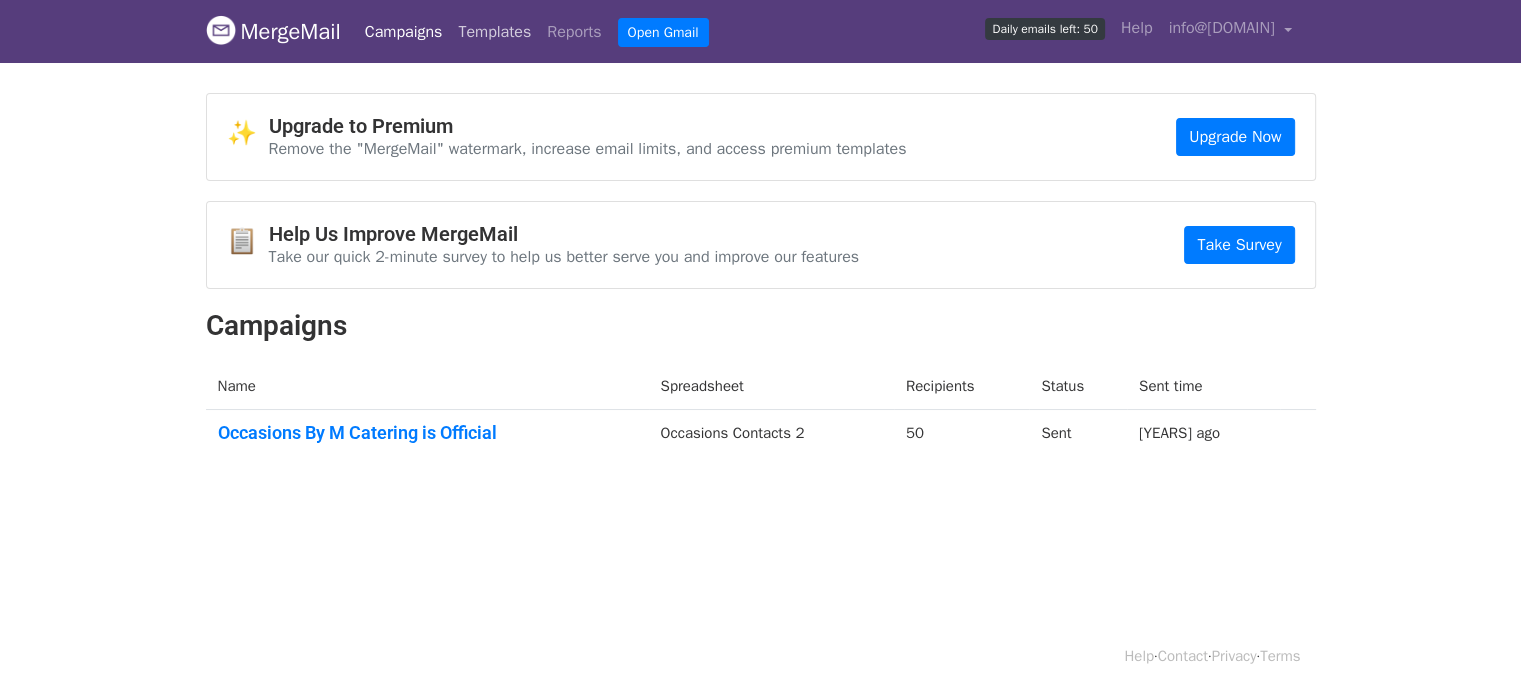 click on "Templates" at bounding box center (494, 32) 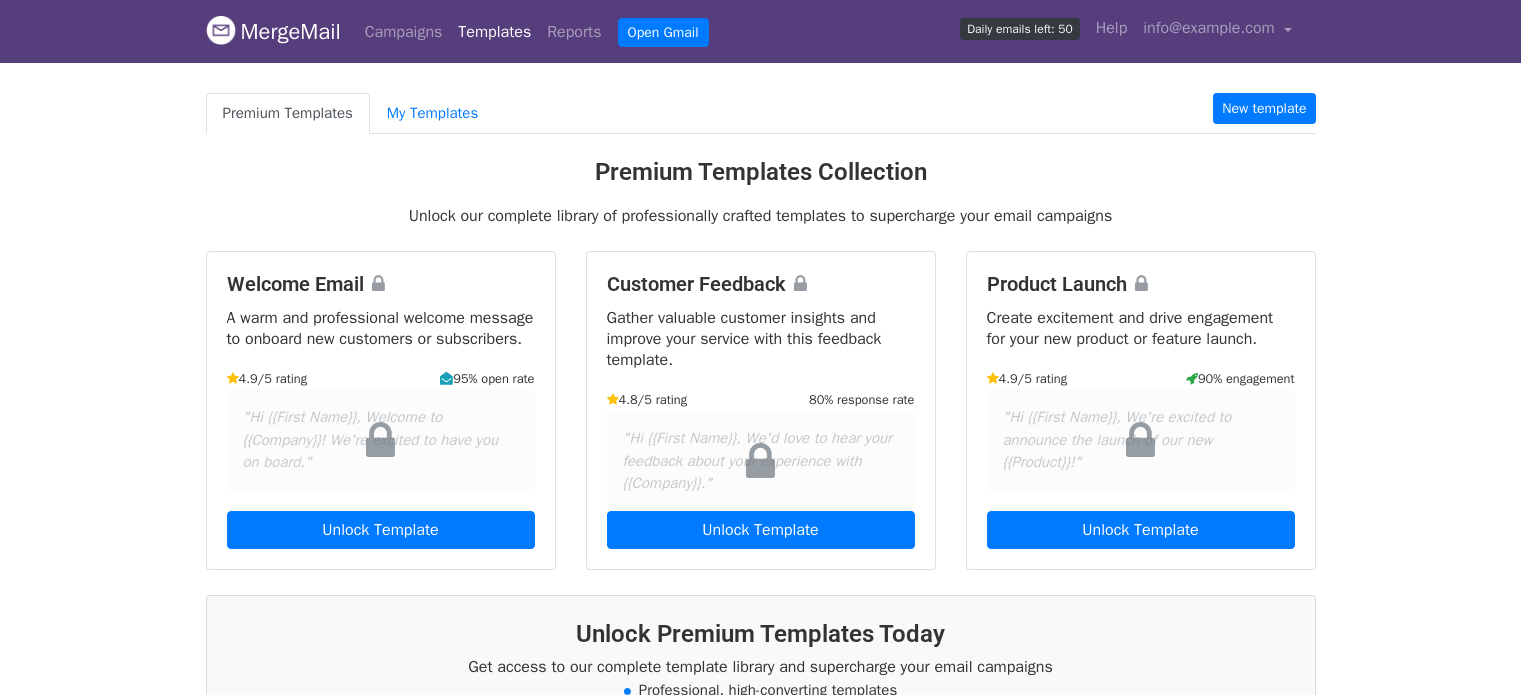 scroll, scrollTop: 0, scrollLeft: 0, axis: both 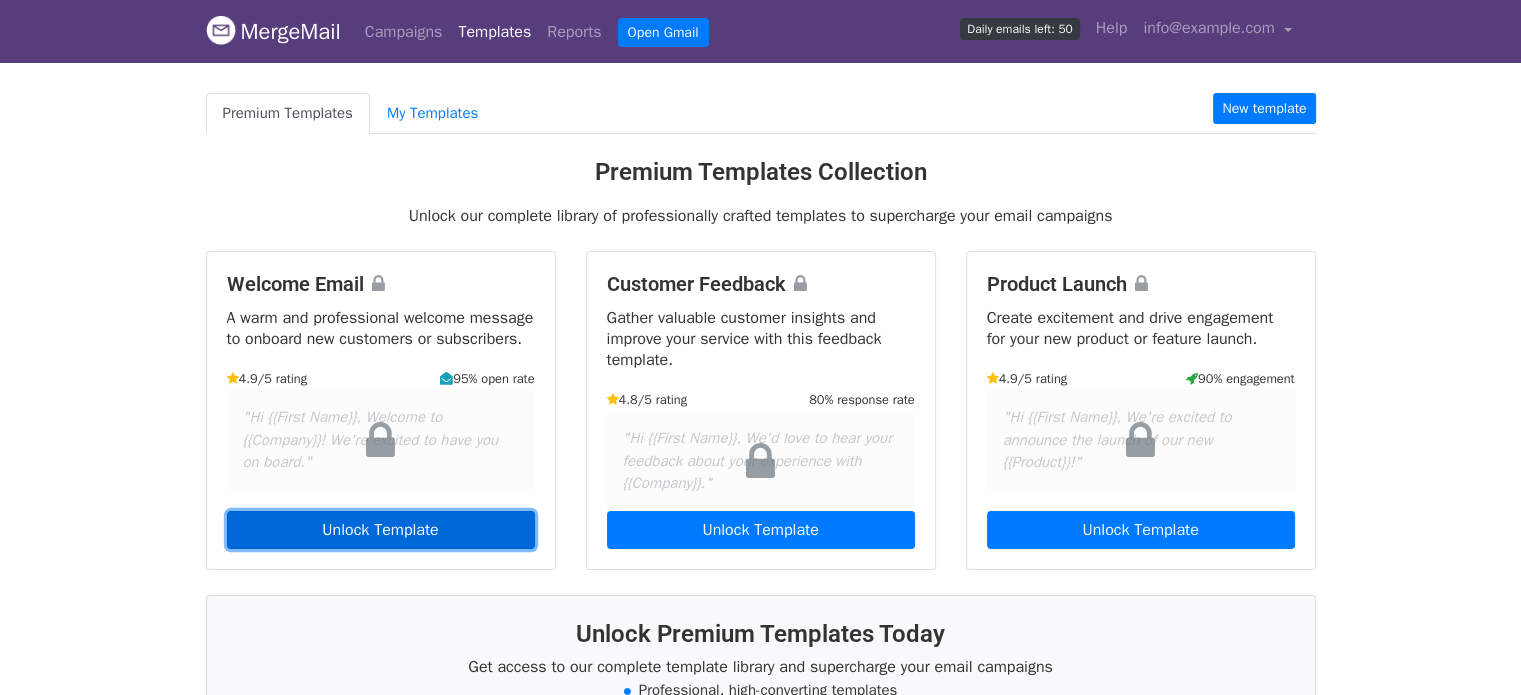 click on "Unlock Template" at bounding box center (381, 530) 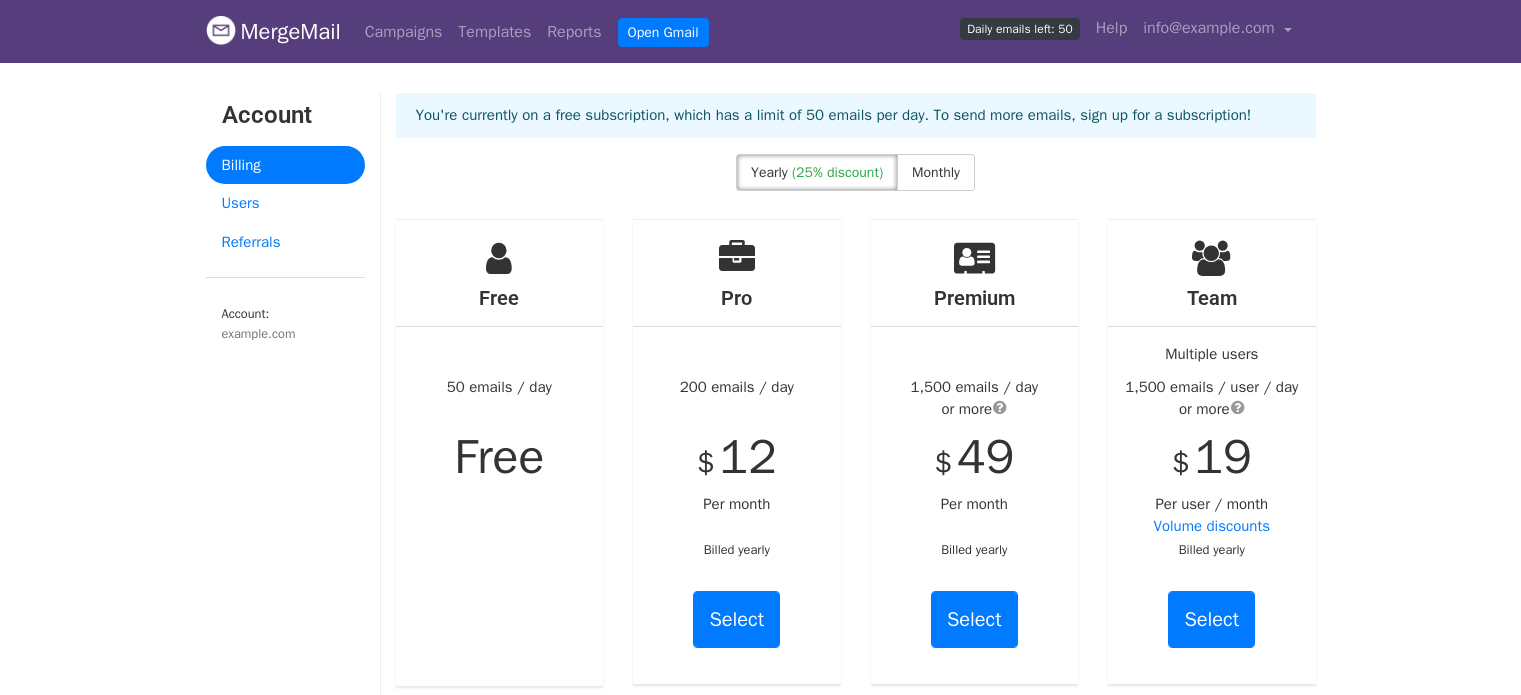 scroll, scrollTop: 0, scrollLeft: 0, axis: both 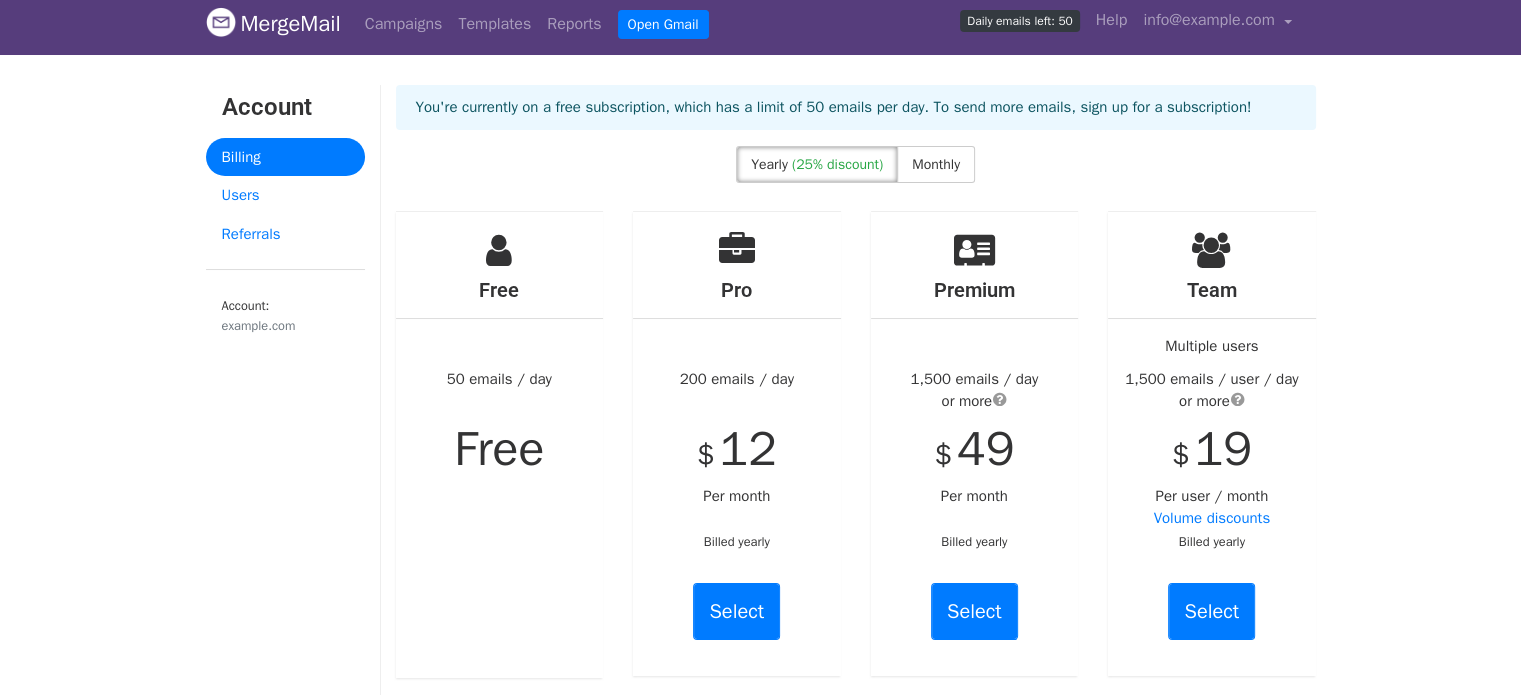 click on "Free" at bounding box center [499, 449] 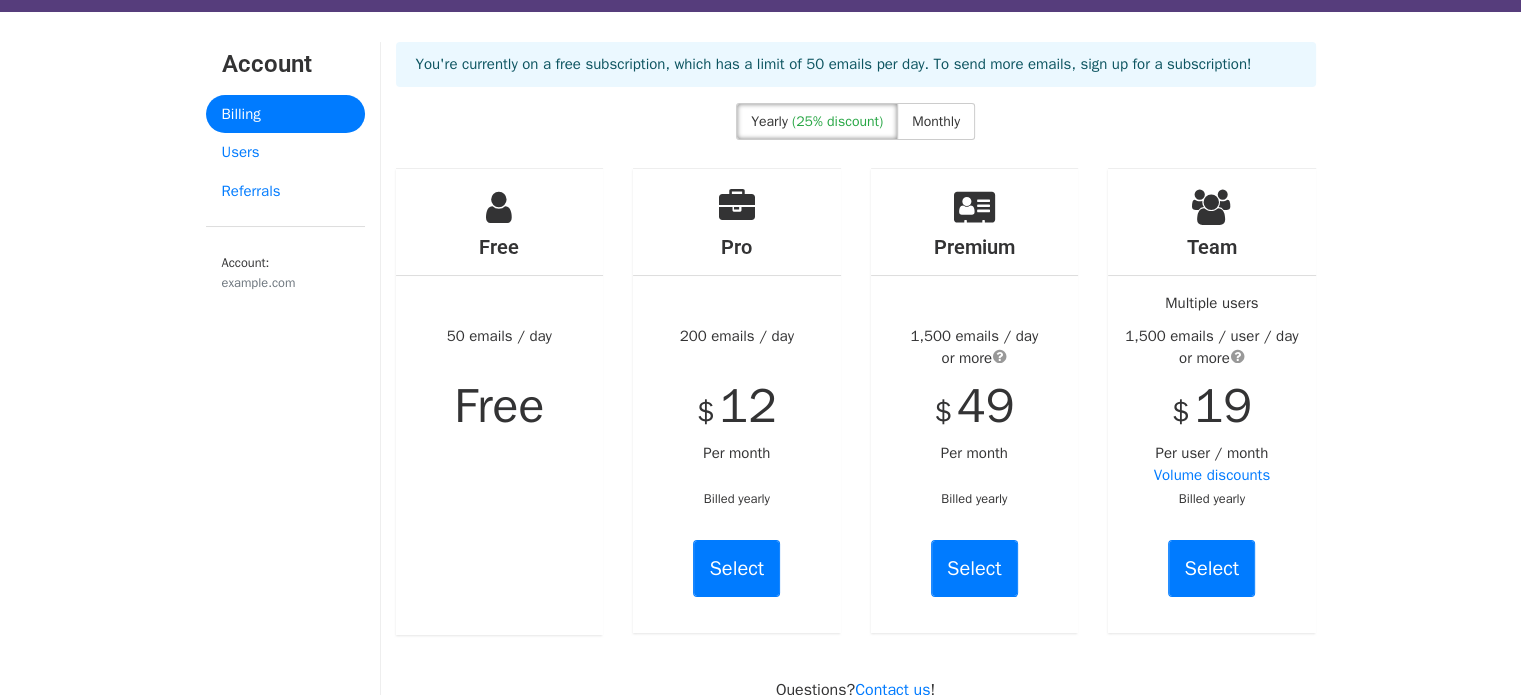 scroll, scrollTop: 0, scrollLeft: 0, axis: both 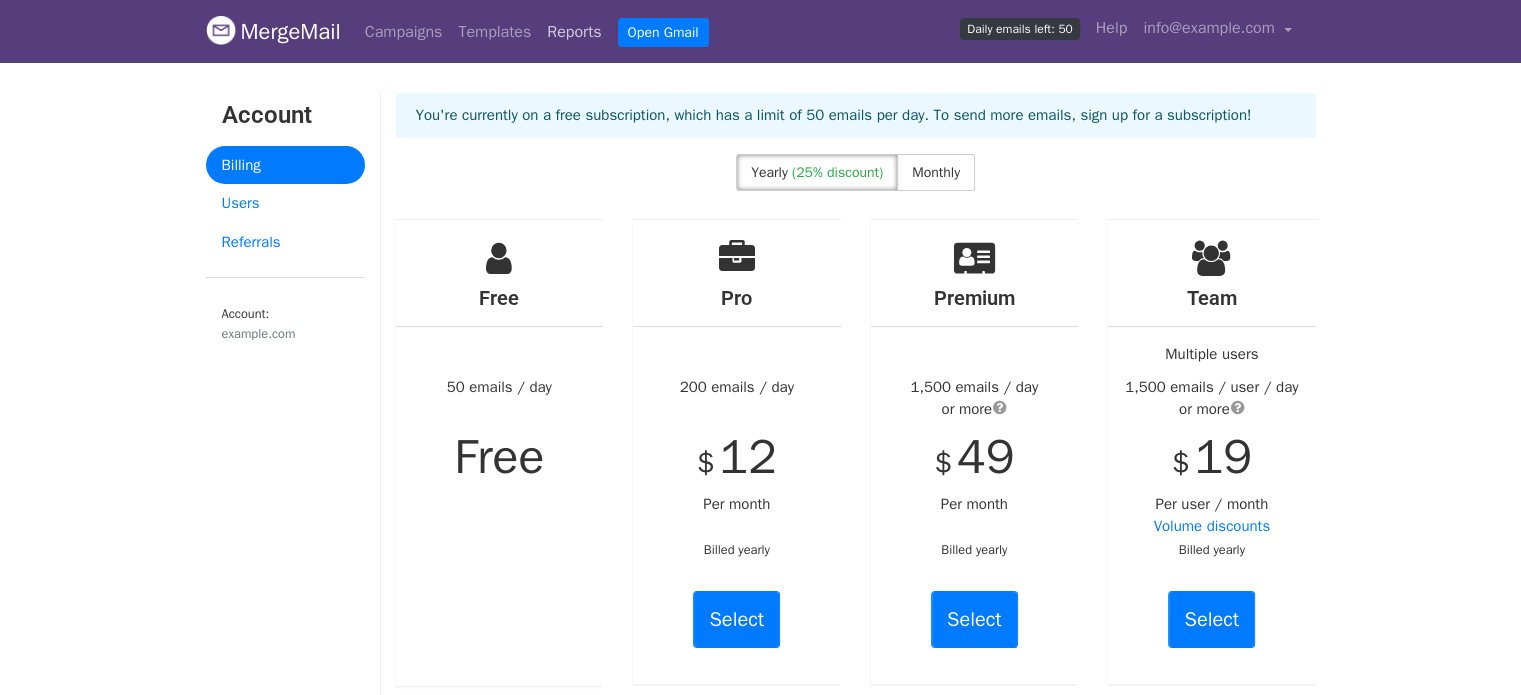 click on "Reports" at bounding box center (574, 32) 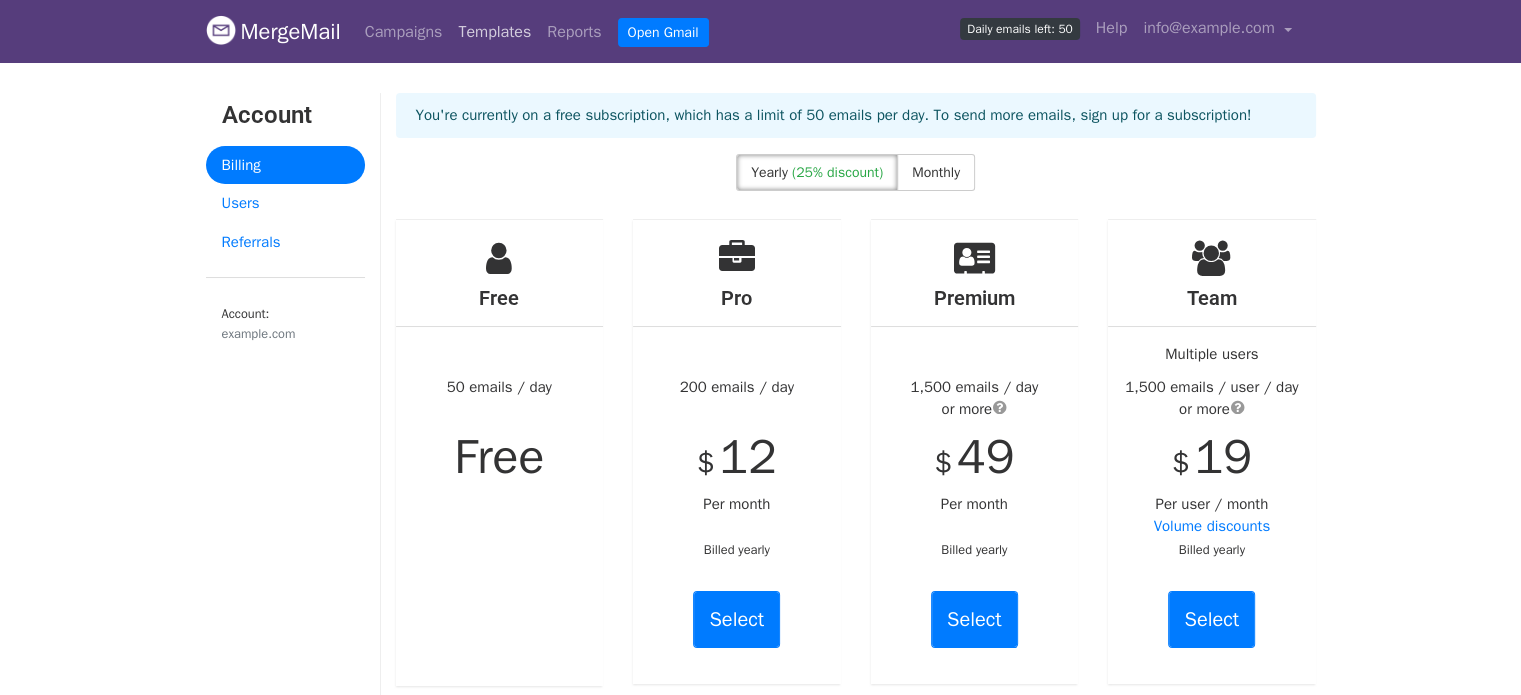 click on "Templates" at bounding box center (494, 32) 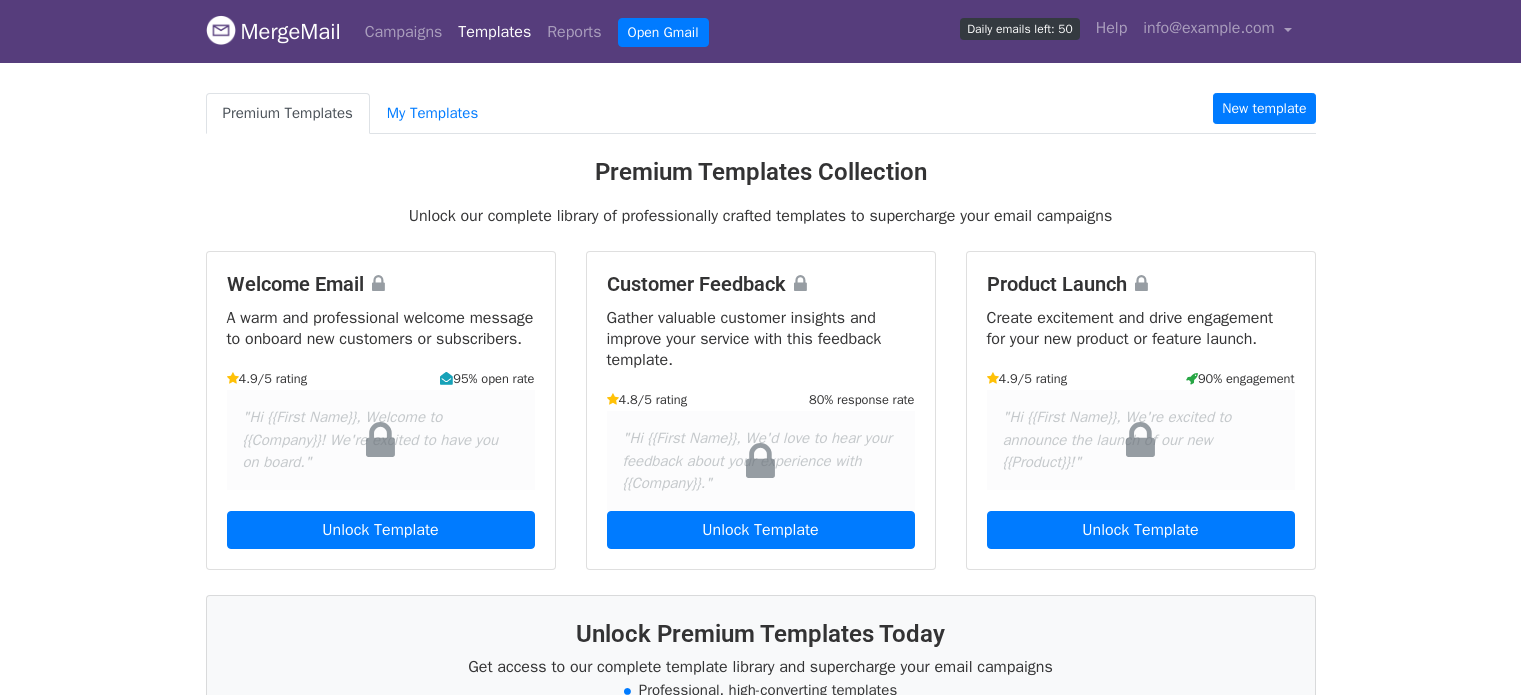 scroll, scrollTop: 0, scrollLeft: 0, axis: both 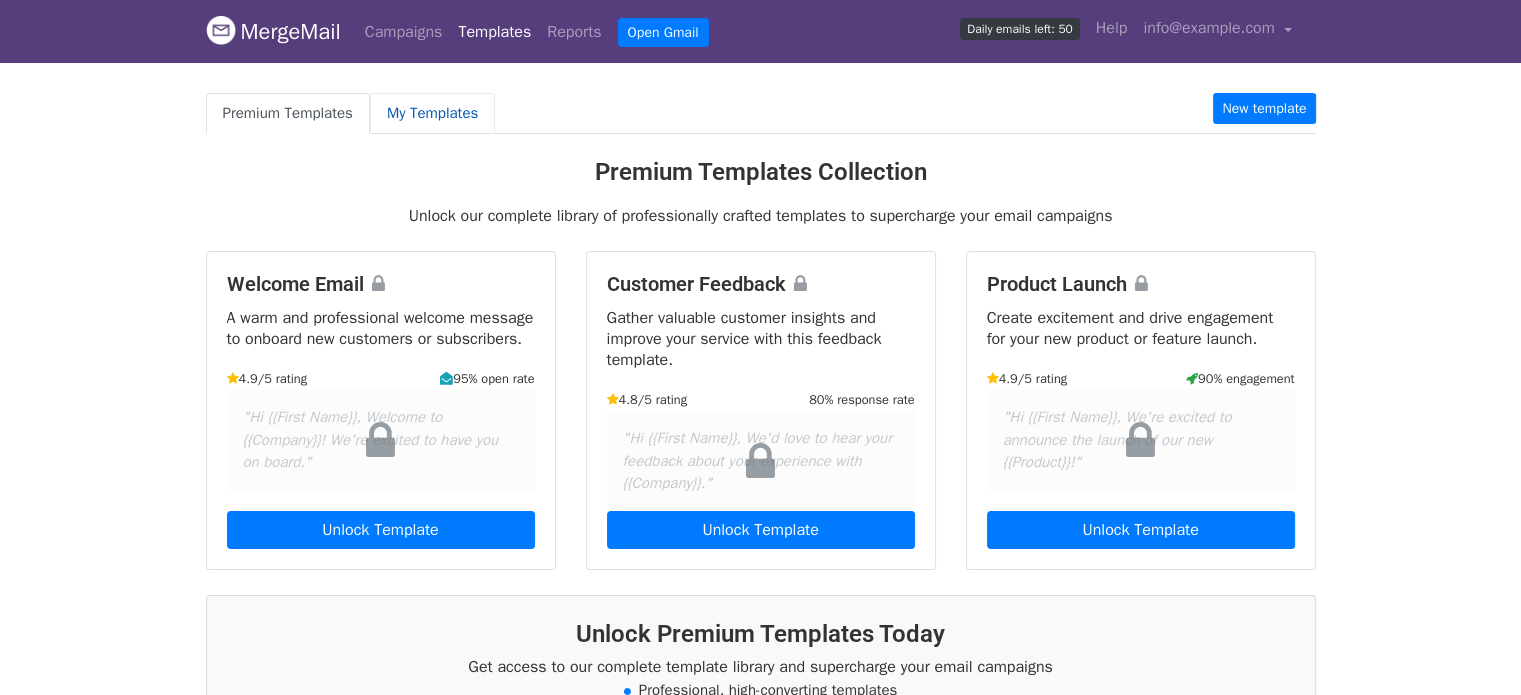 click on "My Templates" at bounding box center (432, 113) 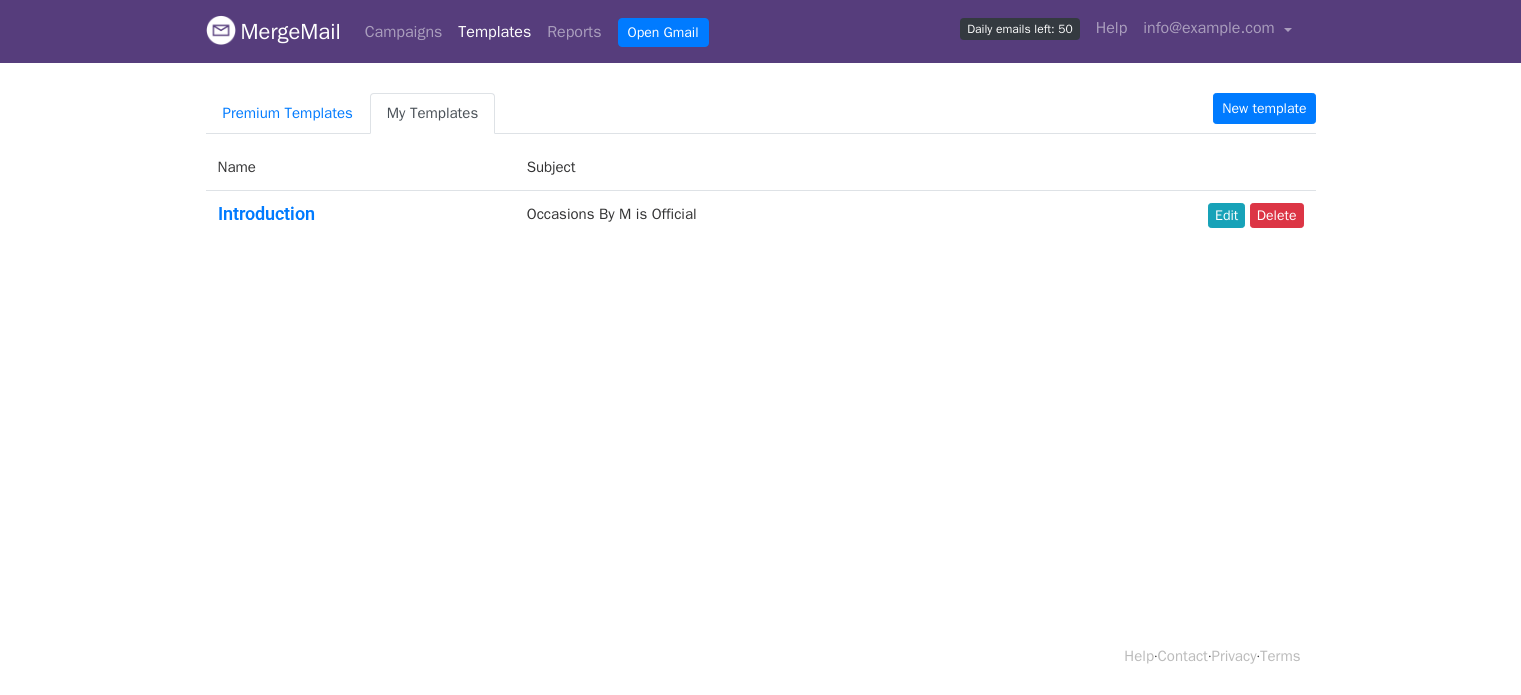 scroll, scrollTop: 0, scrollLeft: 0, axis: both 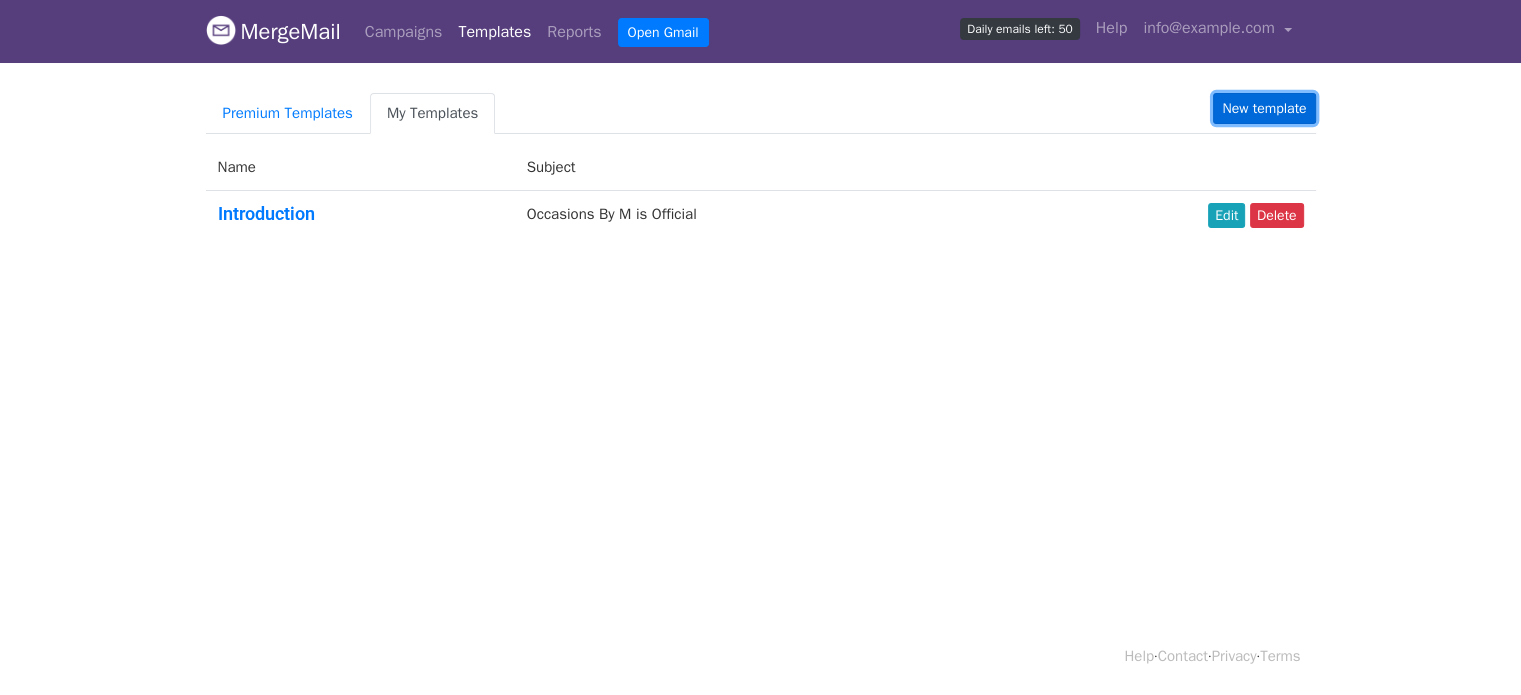 click on "New template" at bounding box center (1264, 108) 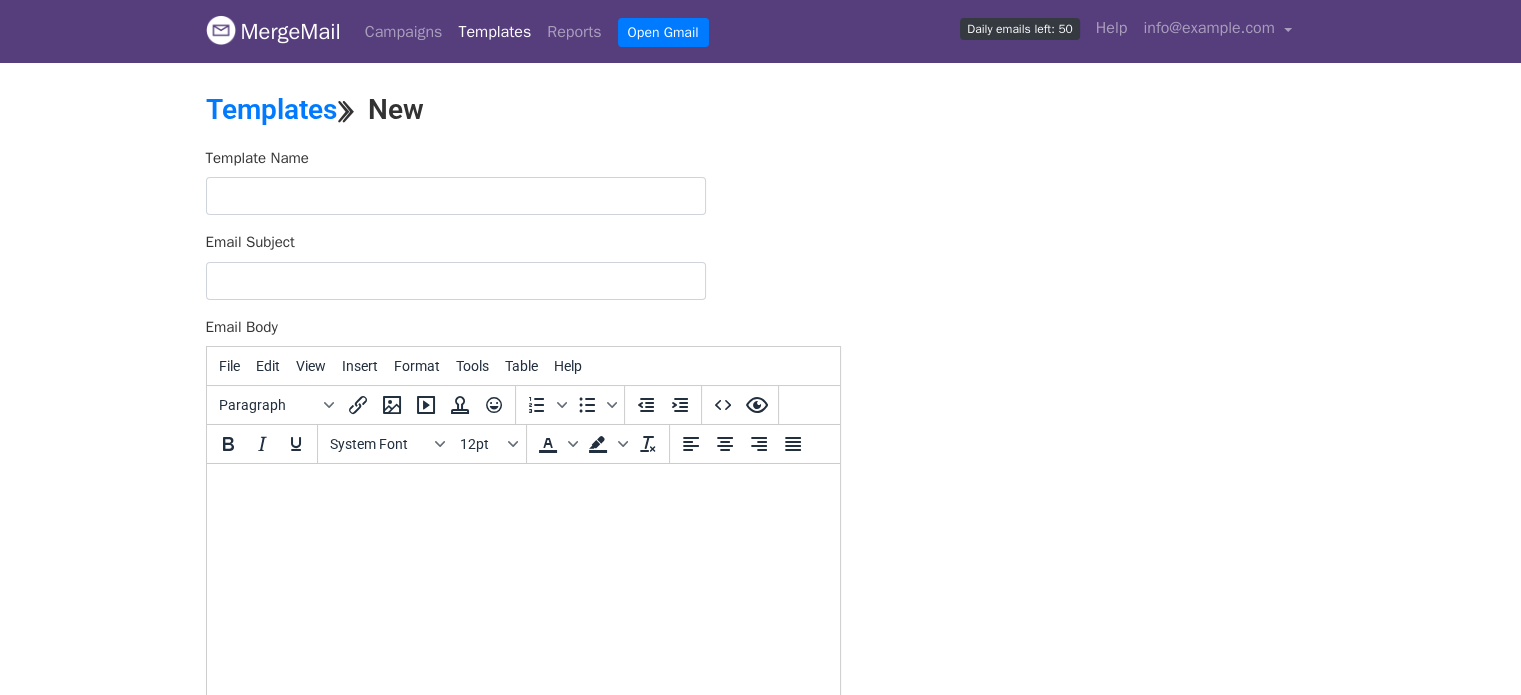 scroll, scrollTop: 0, scrollLeft: 0, axis: both 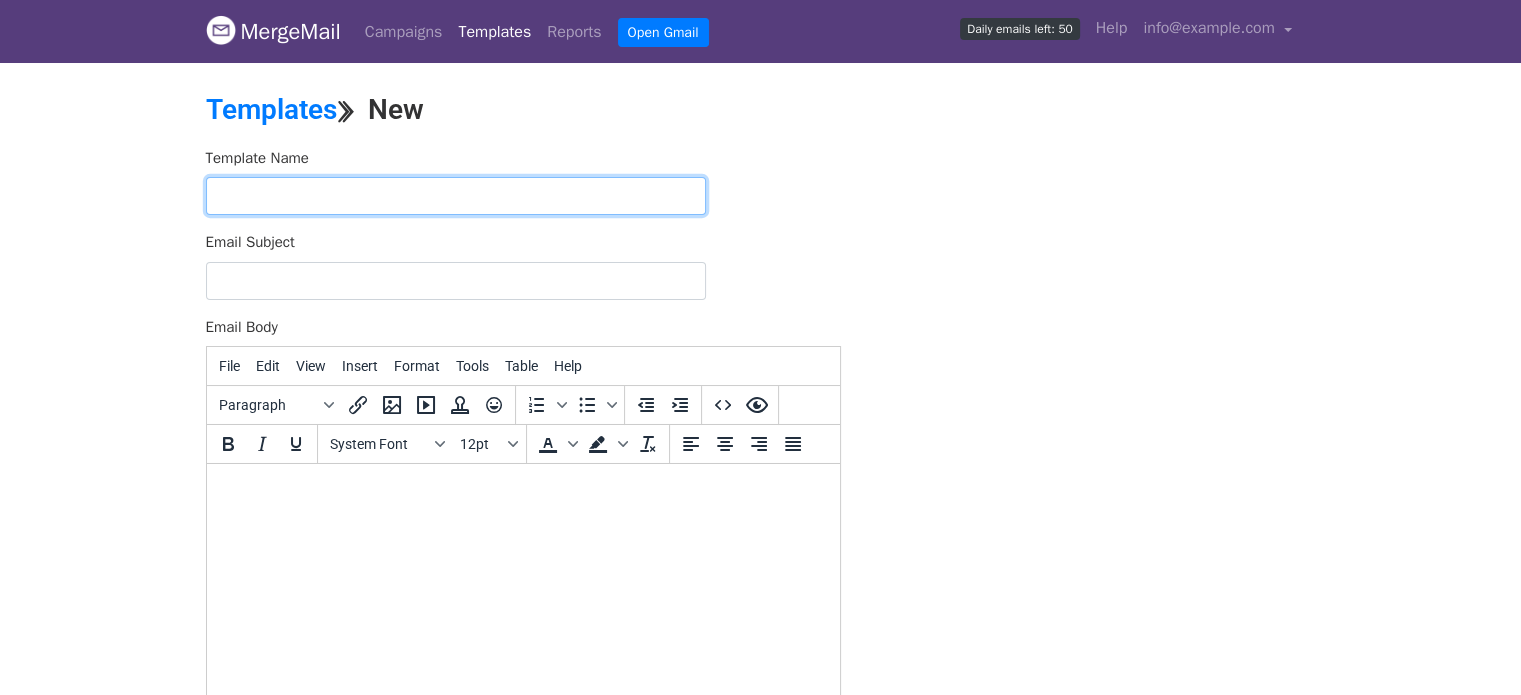 click at bounding box center (456, 196) 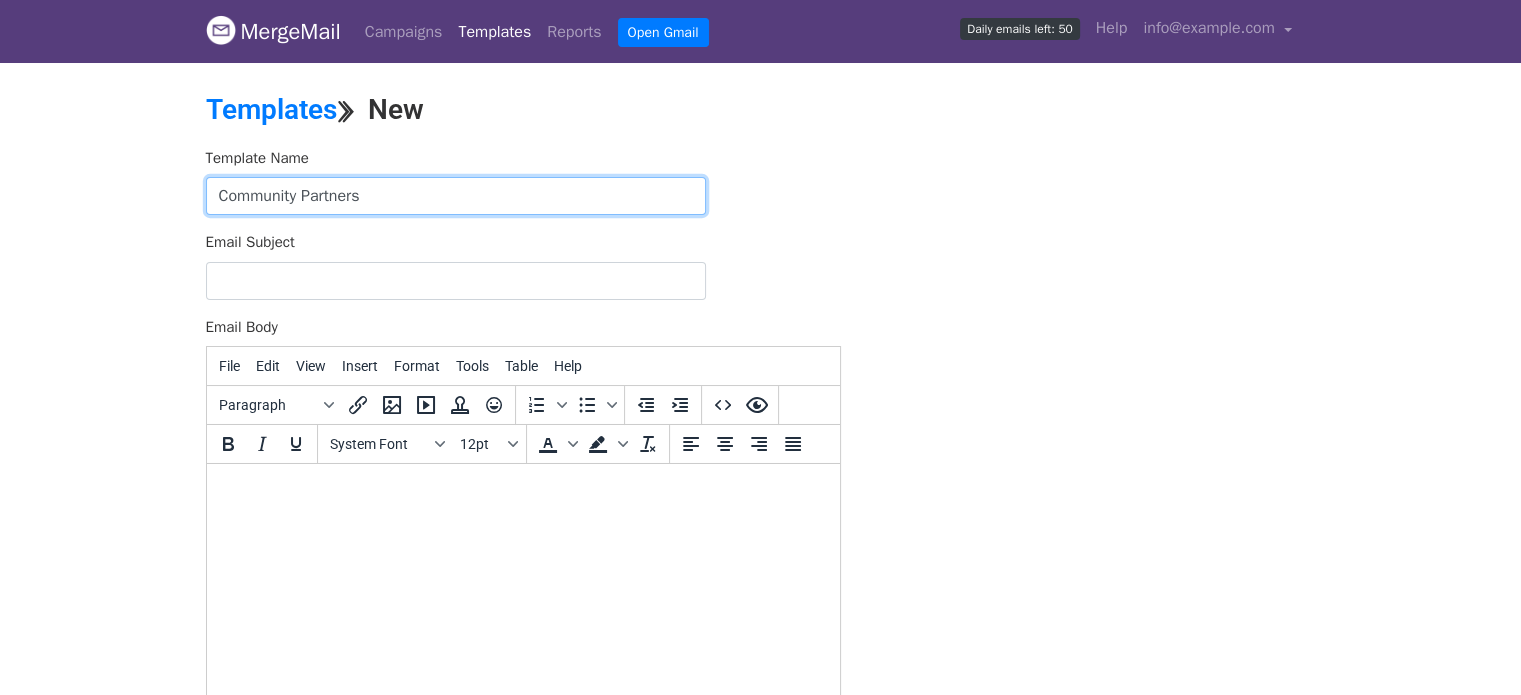 type on "Community Partners" 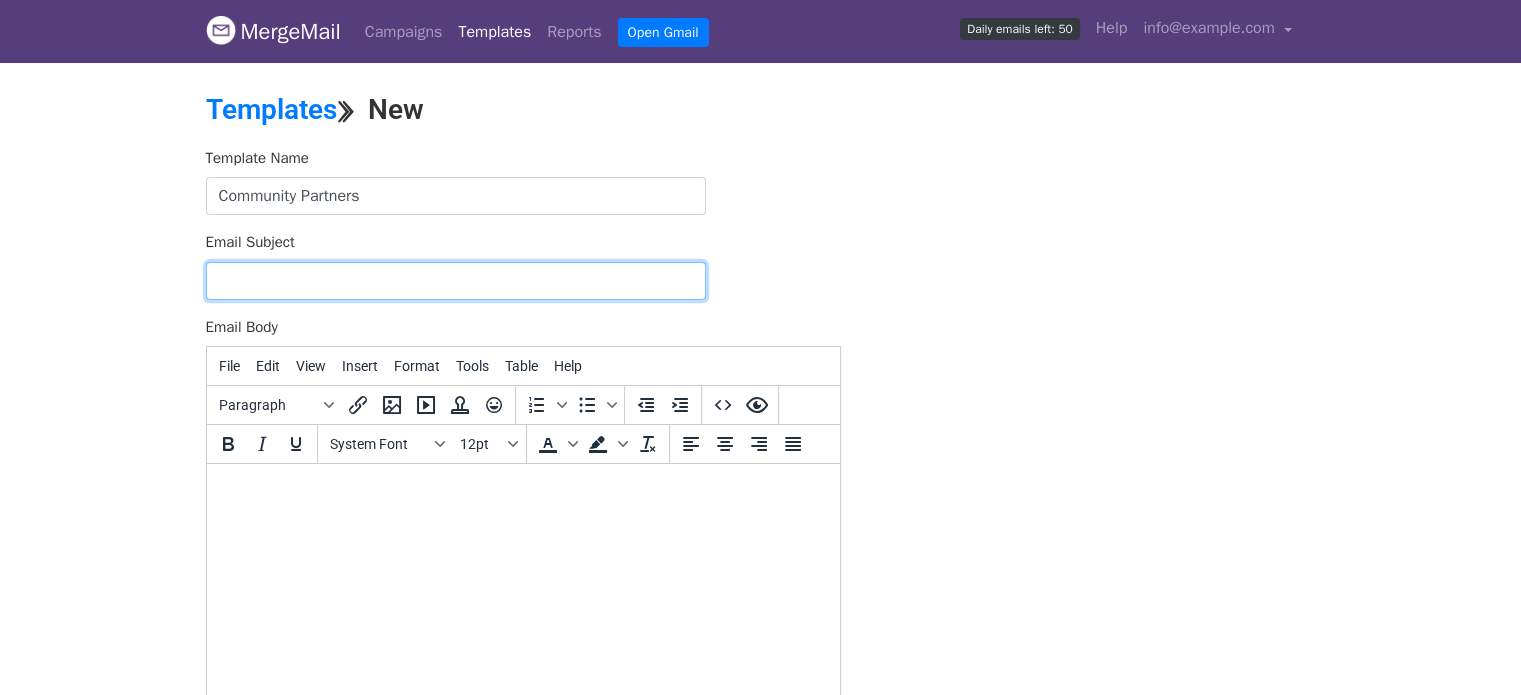 click on "Email Subject" at bounding box center [456, 281] 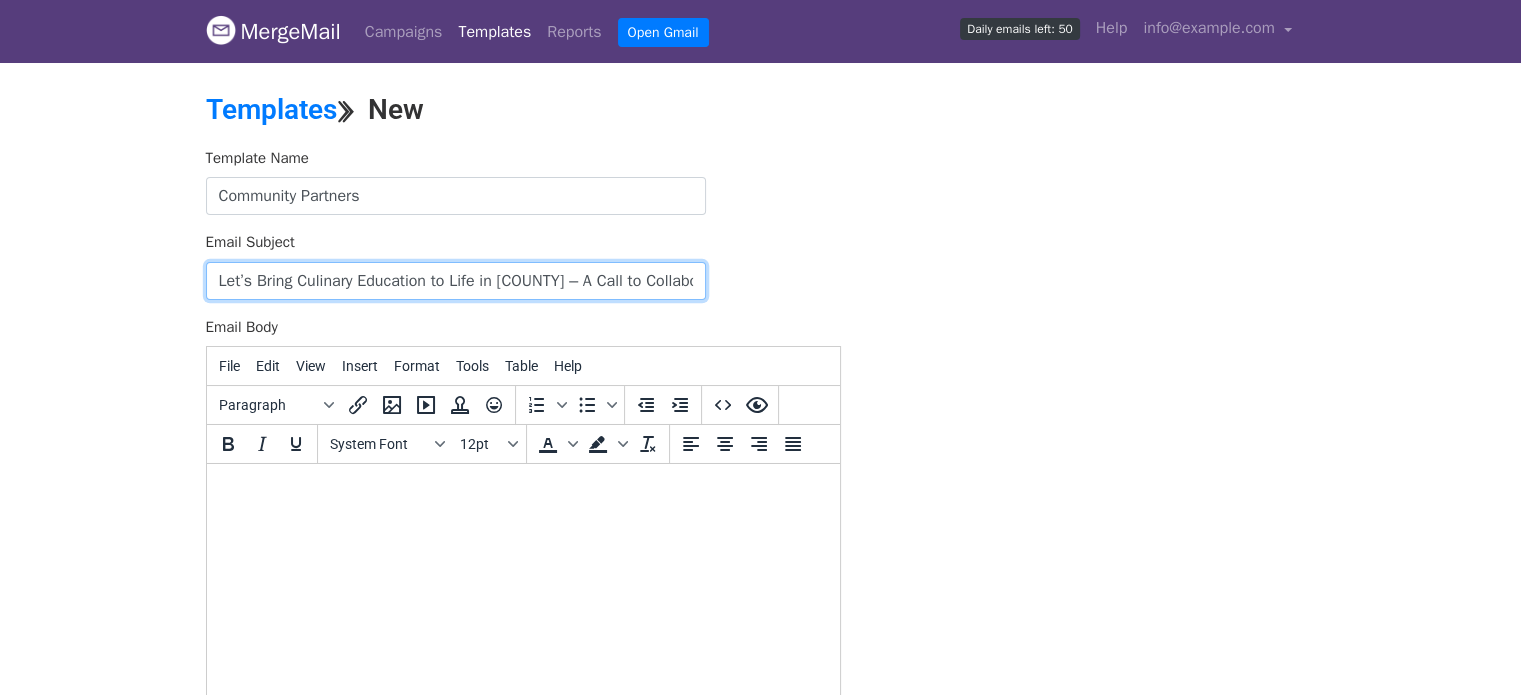 scroll, scrollTop: 0, scrollLeft: 63, axis: horizontal 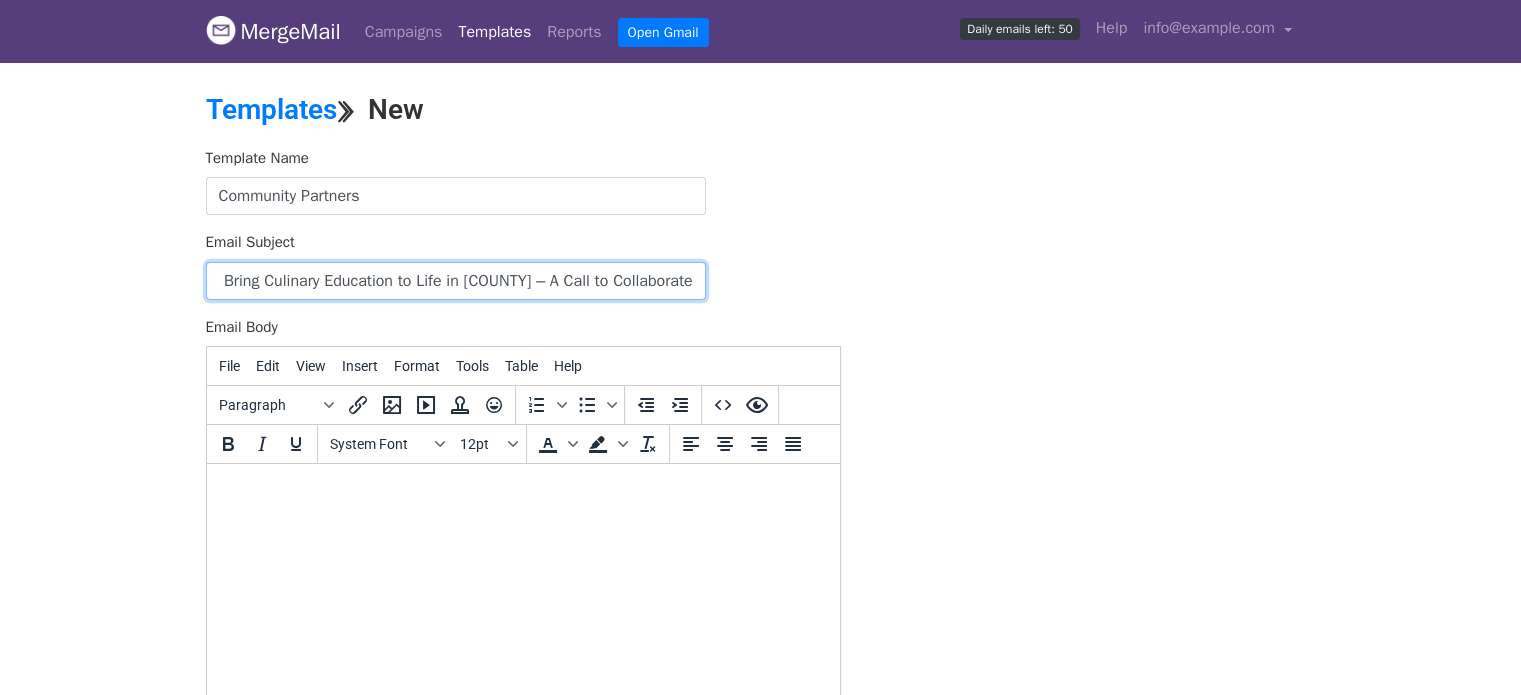 type on "Let’s Bring Culinary Education to Life in Vance County – A Call to Collaborate" 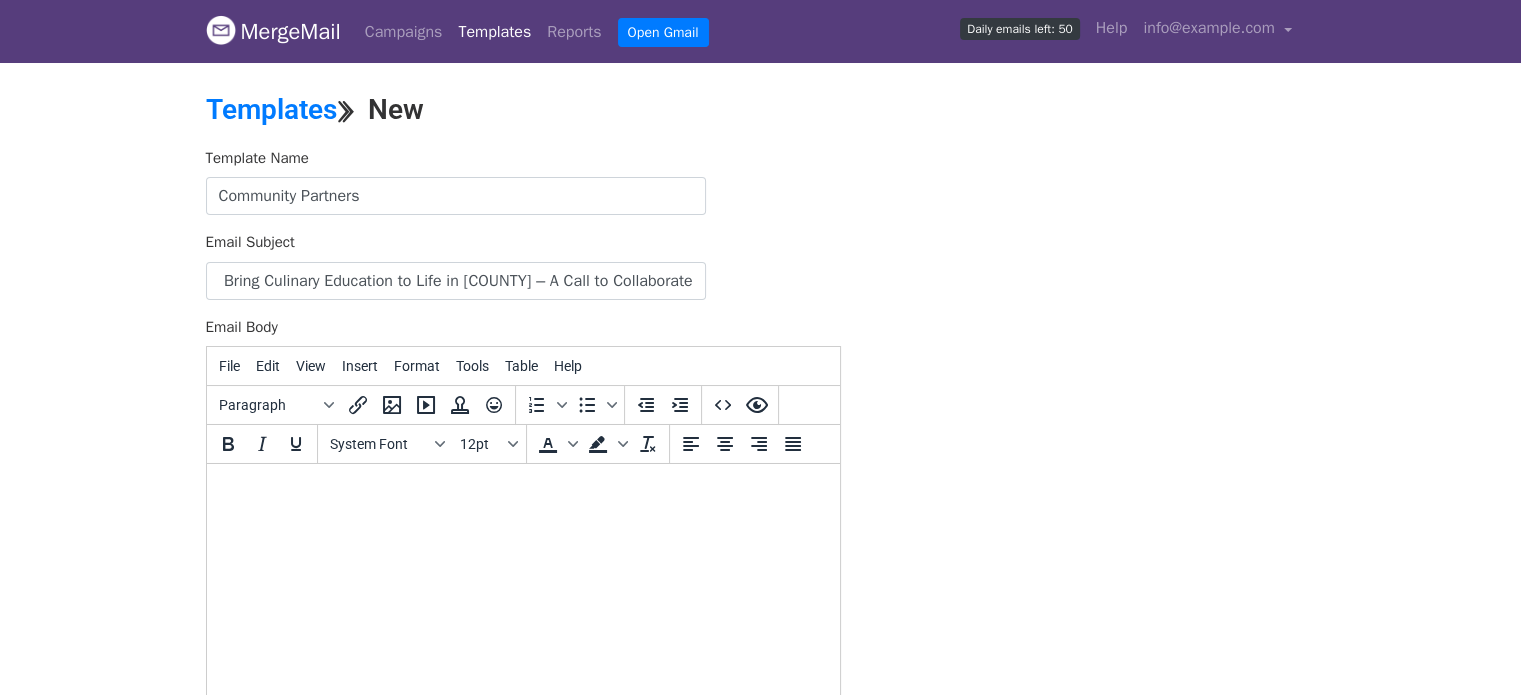 click at bounding box center [522, 491] 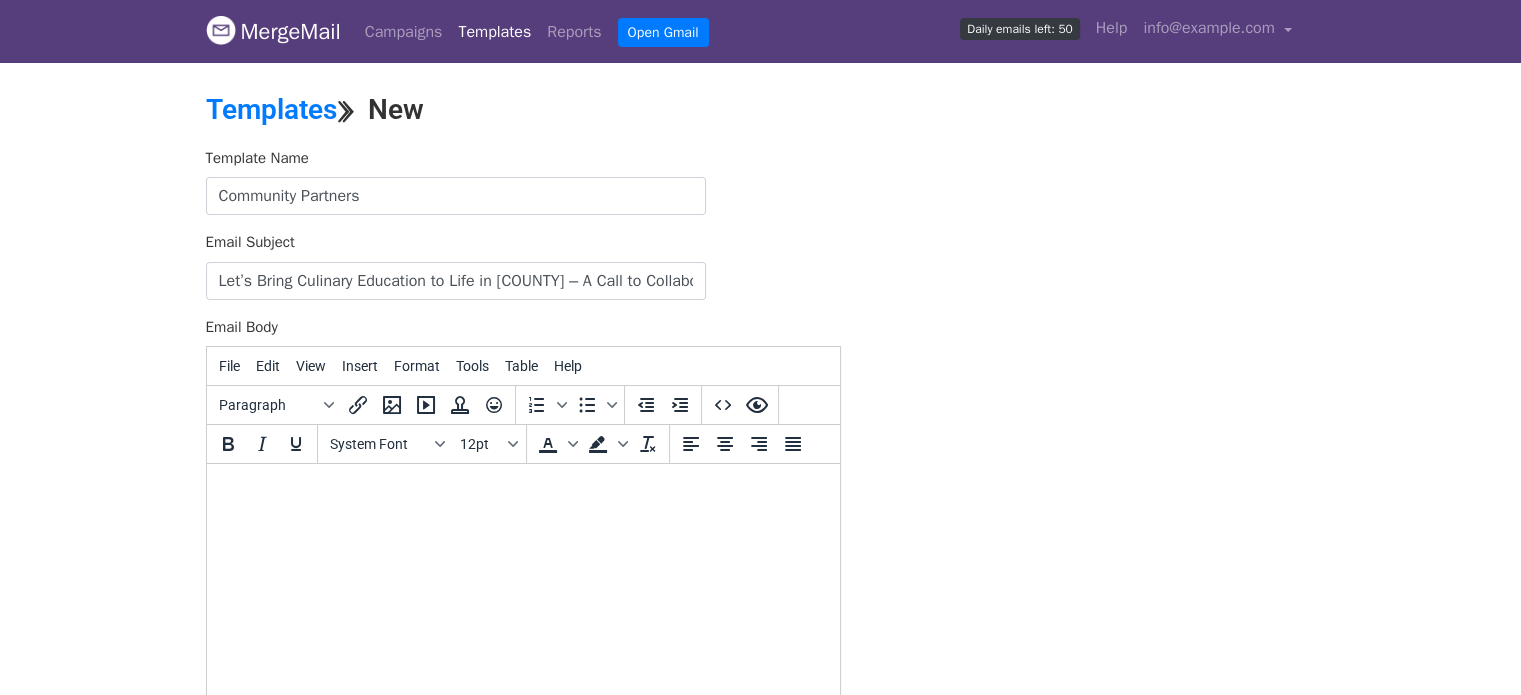 click at bounding box center (522, 491) 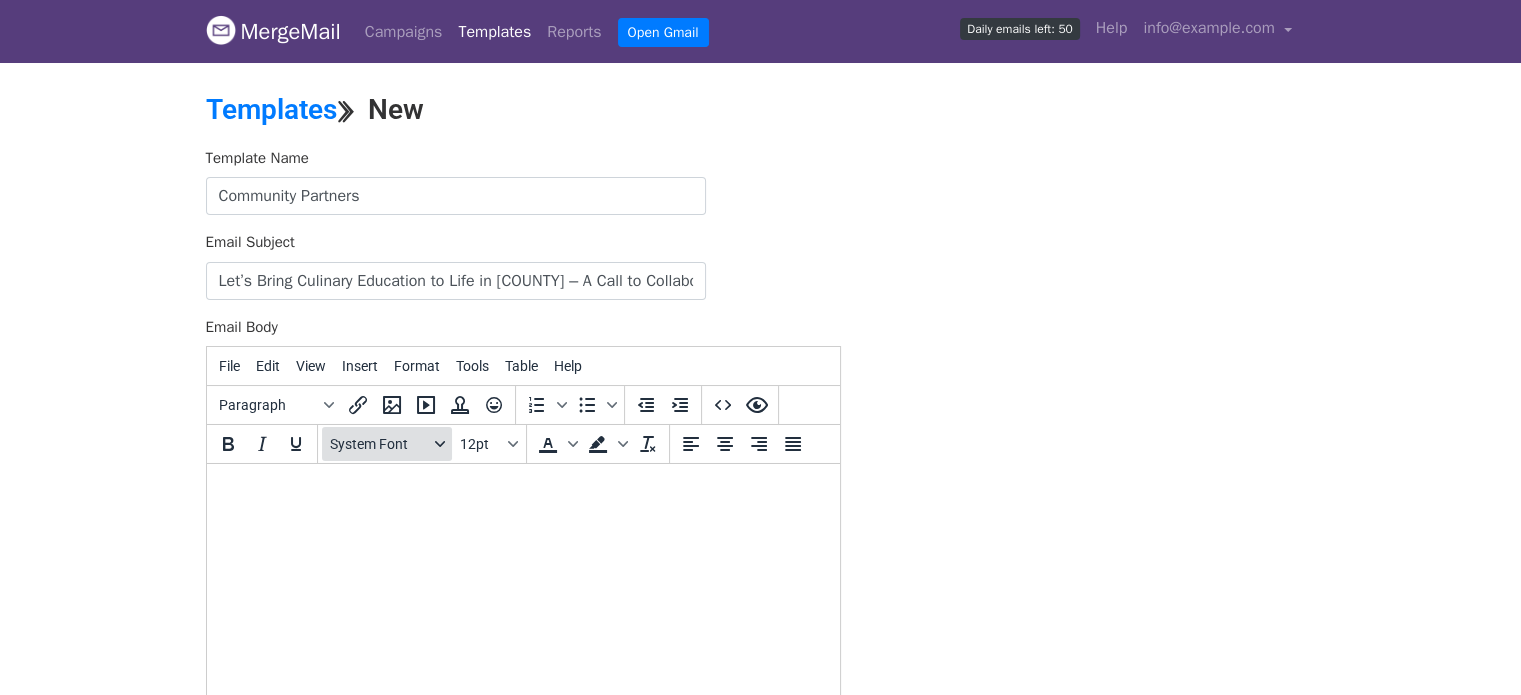 click on "System Font" at bounding box center (387, 444) 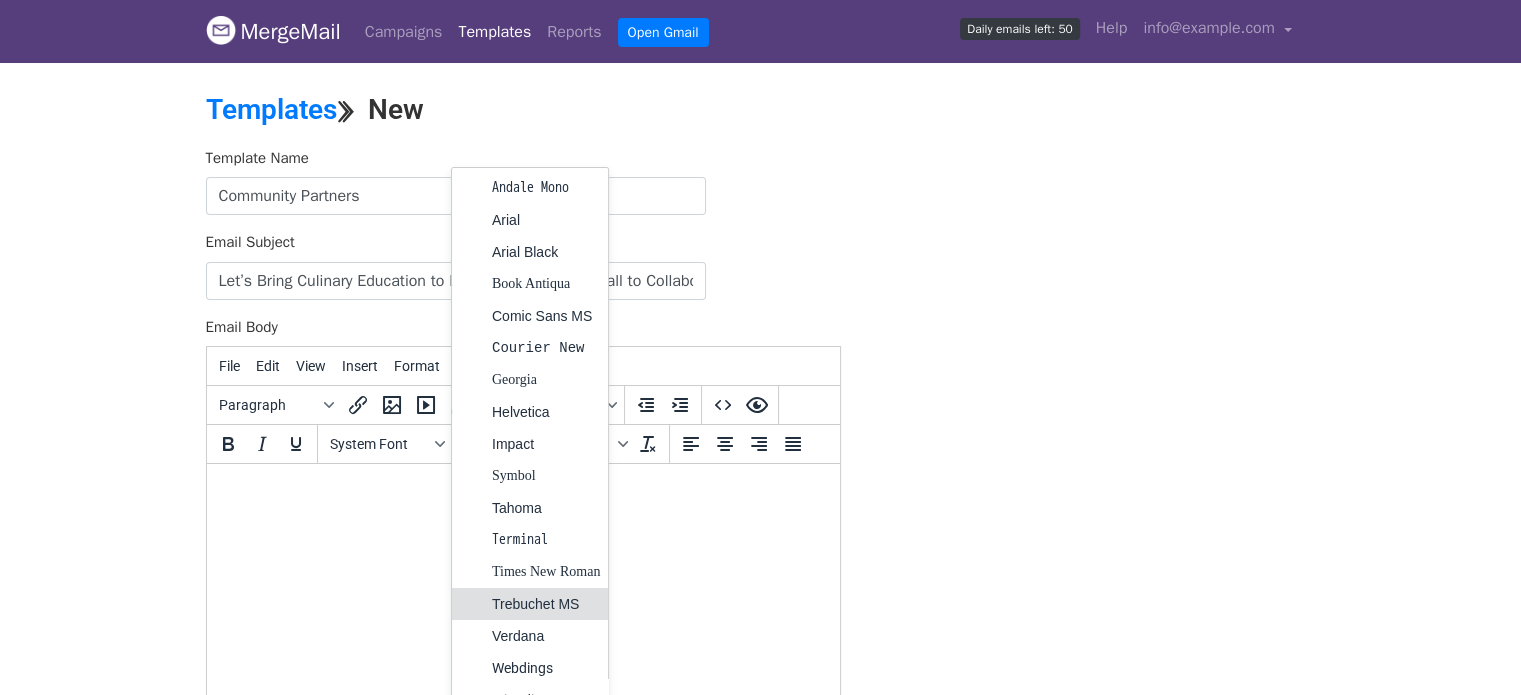 scroll, scrollTop: 21, scrollLeft: 0, axis: vertical 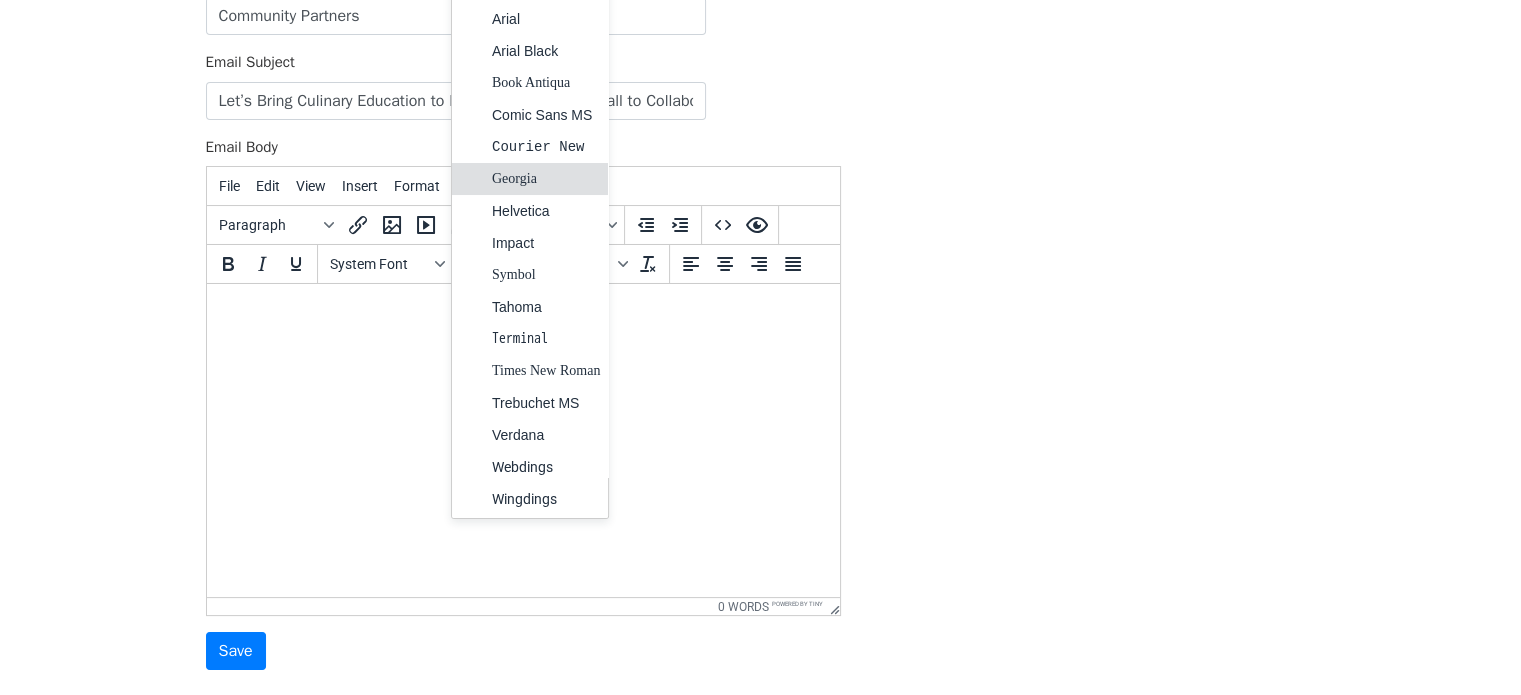 click on "Georgia" at bounding box center [546, 179] 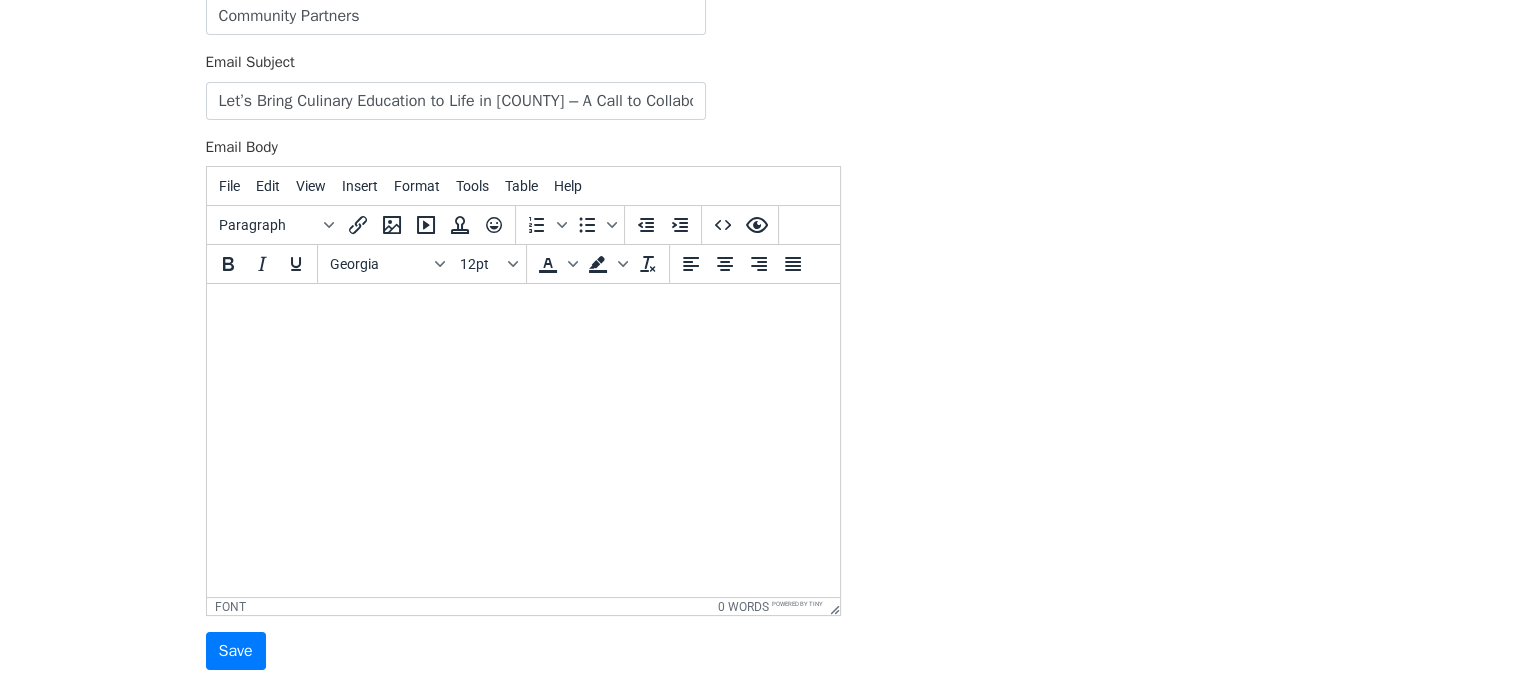 click on "﻿" at bounding box center (522, 311) 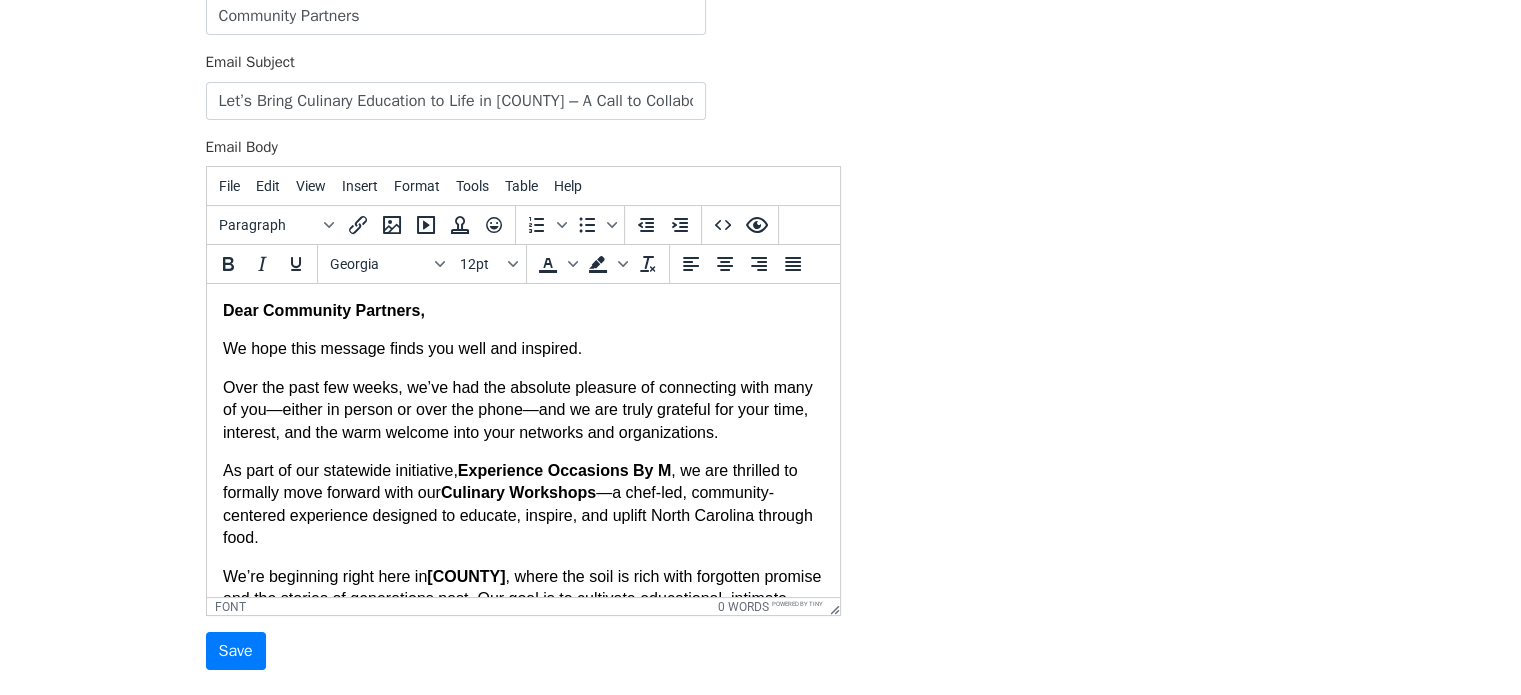 type 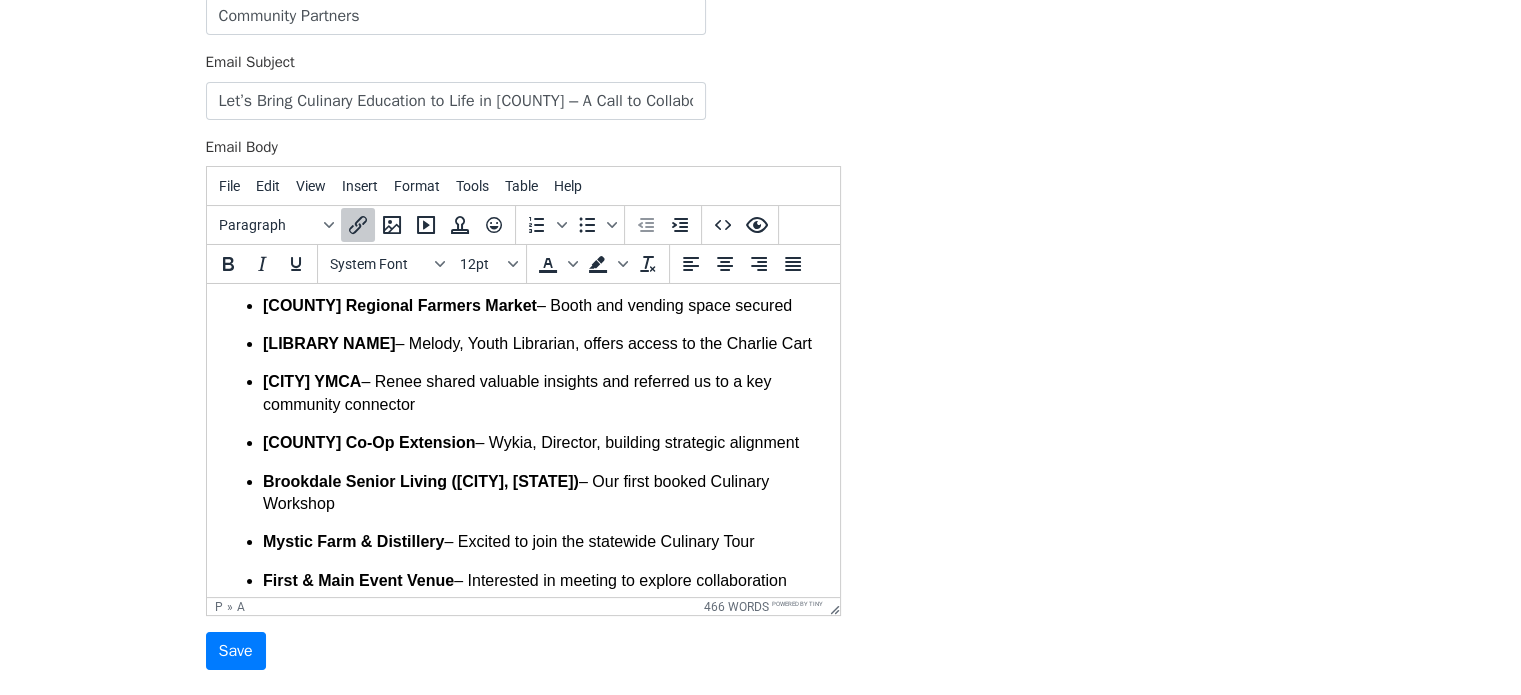scroll, scrollTop: 654, scrollLeft: 0, axis: vertical 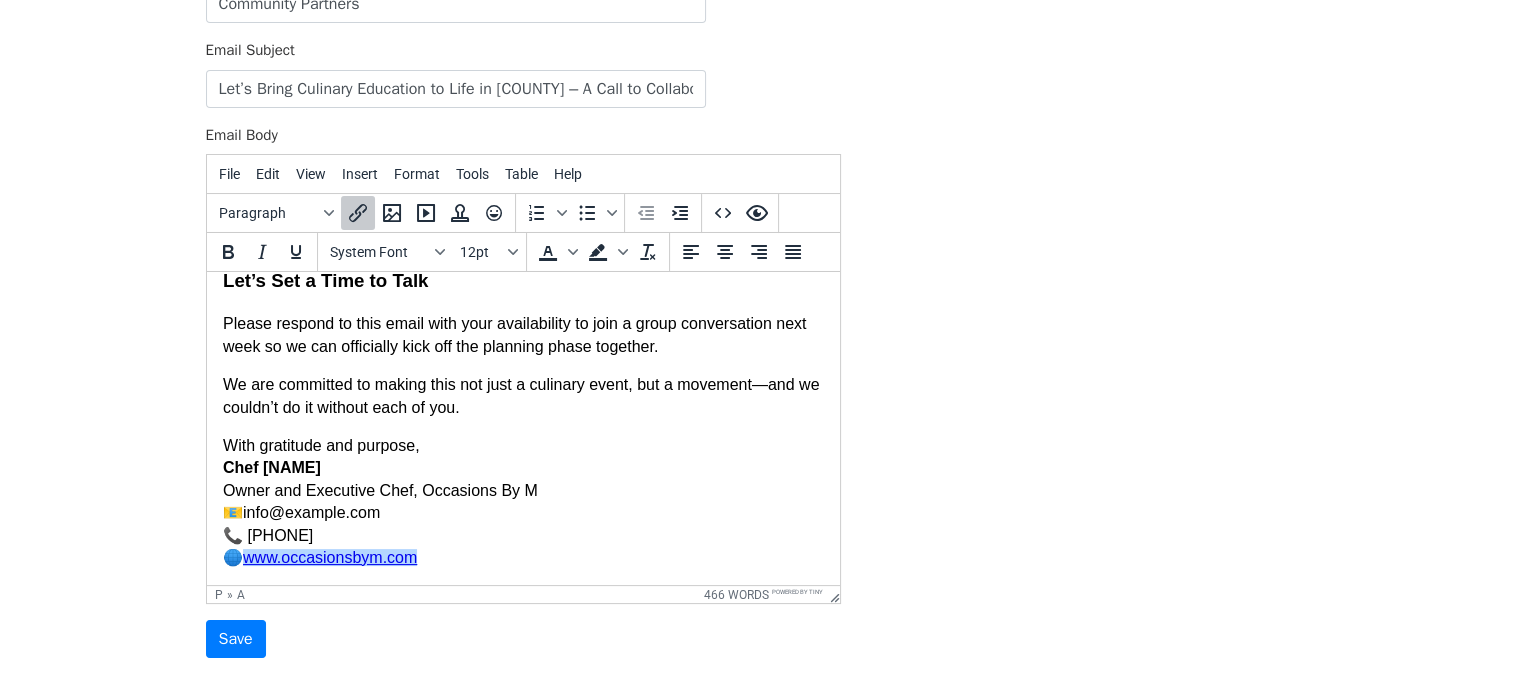 click on "Please respond to this email with your availability to join a group conversation next week so we can officially kick off the planning phase together." at bounding box center [522, 335] 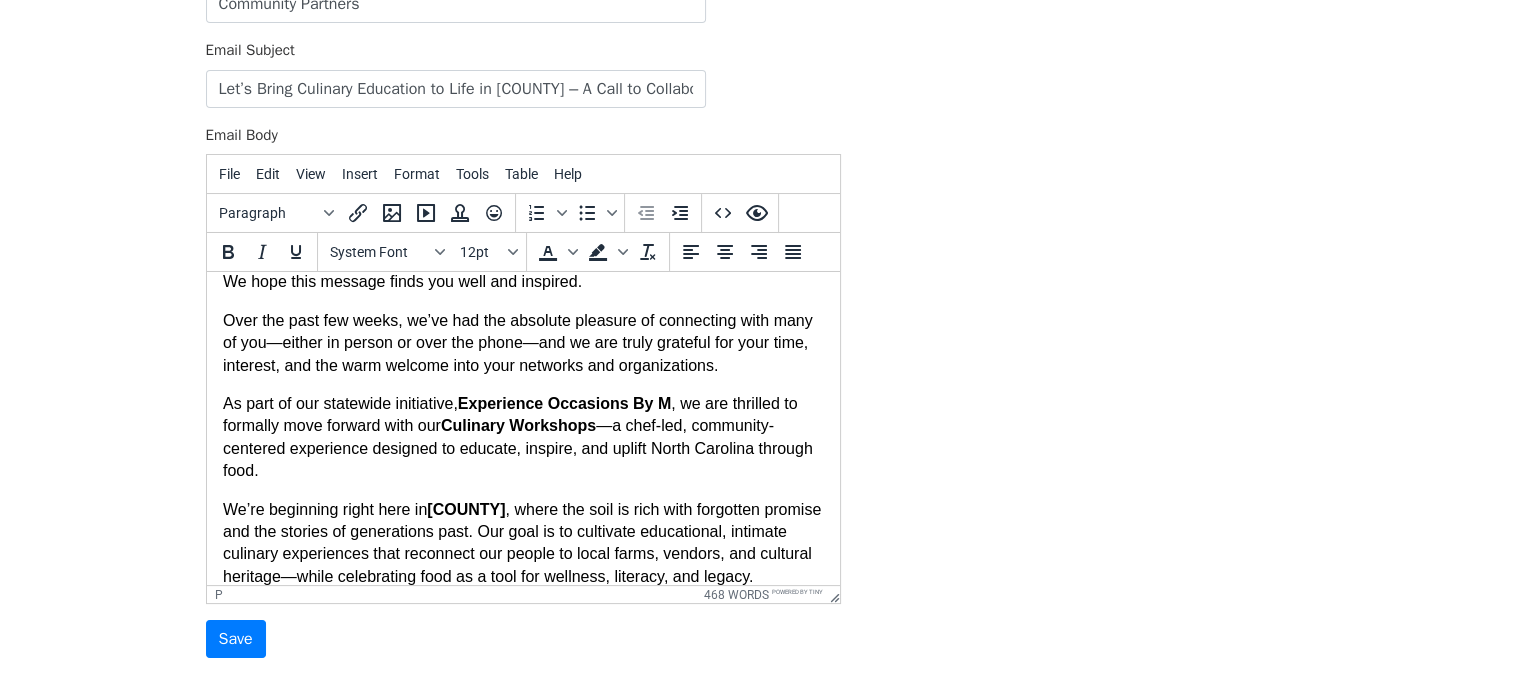 scroll, scrollTop: 0, scrollLeft: 0, axis: both 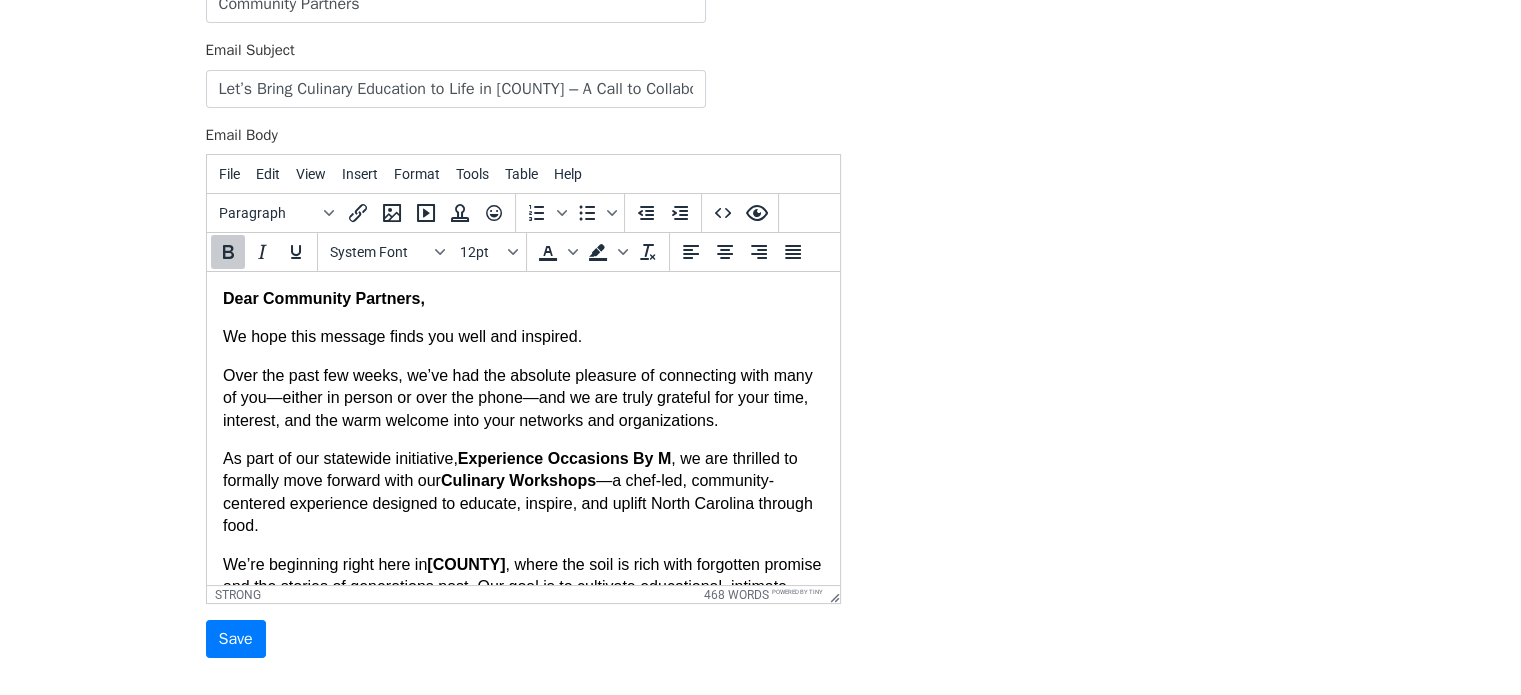 drag, startPoint x: 220, startPoint y: 298, endPoint x: 427, endPoint y: 320, distance: 208.1658 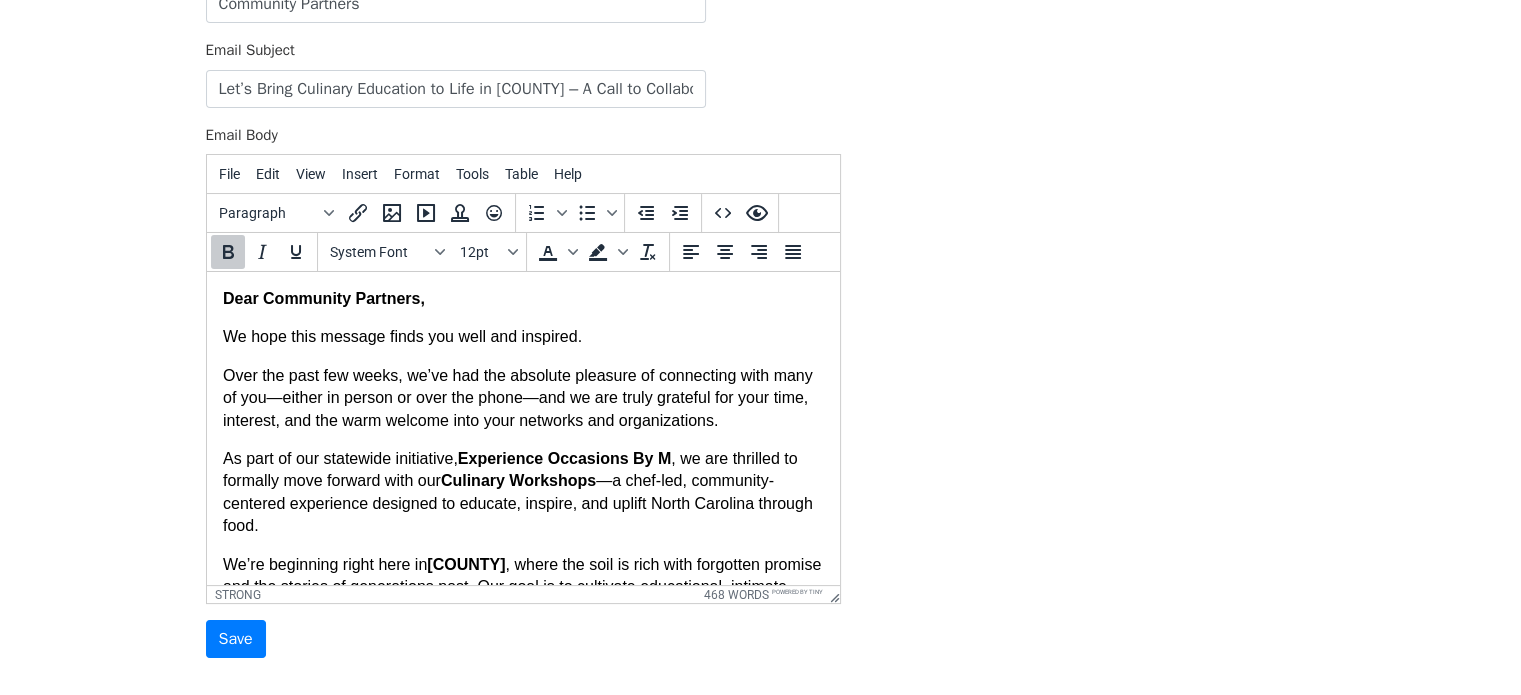 click on "Dear Community Partners, We hope this message finds you well and inspired.
Over the past few weeks, we’ve had the absolute pleasure of connecting with many of you—either in person or over the phone—and we are truly grateful for your time, interest, and the warm welcome into your networks and organizations.
As part of our statewide initiative,  Experience Occasions By M , we are thrilled to formally move forward with our  Culinary Workshops —a chef-led, community-centered experience designed to educate, inspire, and uplift North Carolina through food.
We’re beginning right here in  Vance County , where the soil is rich with forgotten promise and the stories of generations past. Our goal is to cultivate educational, intimate culinary experiences that reconnect our people to local farms, vendors, and cultural heritage—while celebrating food as a tool for wellness, literacy, and legacy.
Our Deeper Why: Preserving Generations of Culinary Wisdom
Through this initiative, we are actively" at bounding box center (522, 1130) 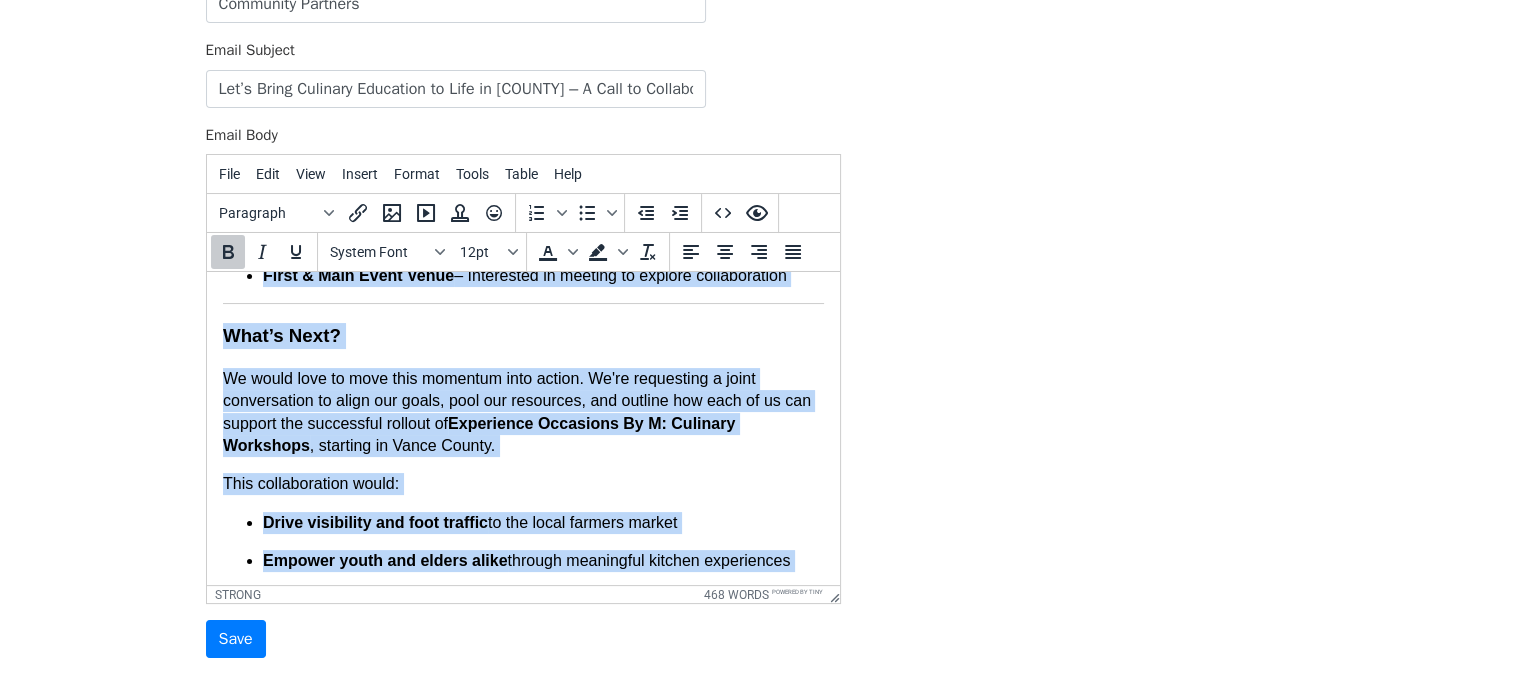 scroll, scrollTop: 1470, scrollLeft: 0, axis: vertical 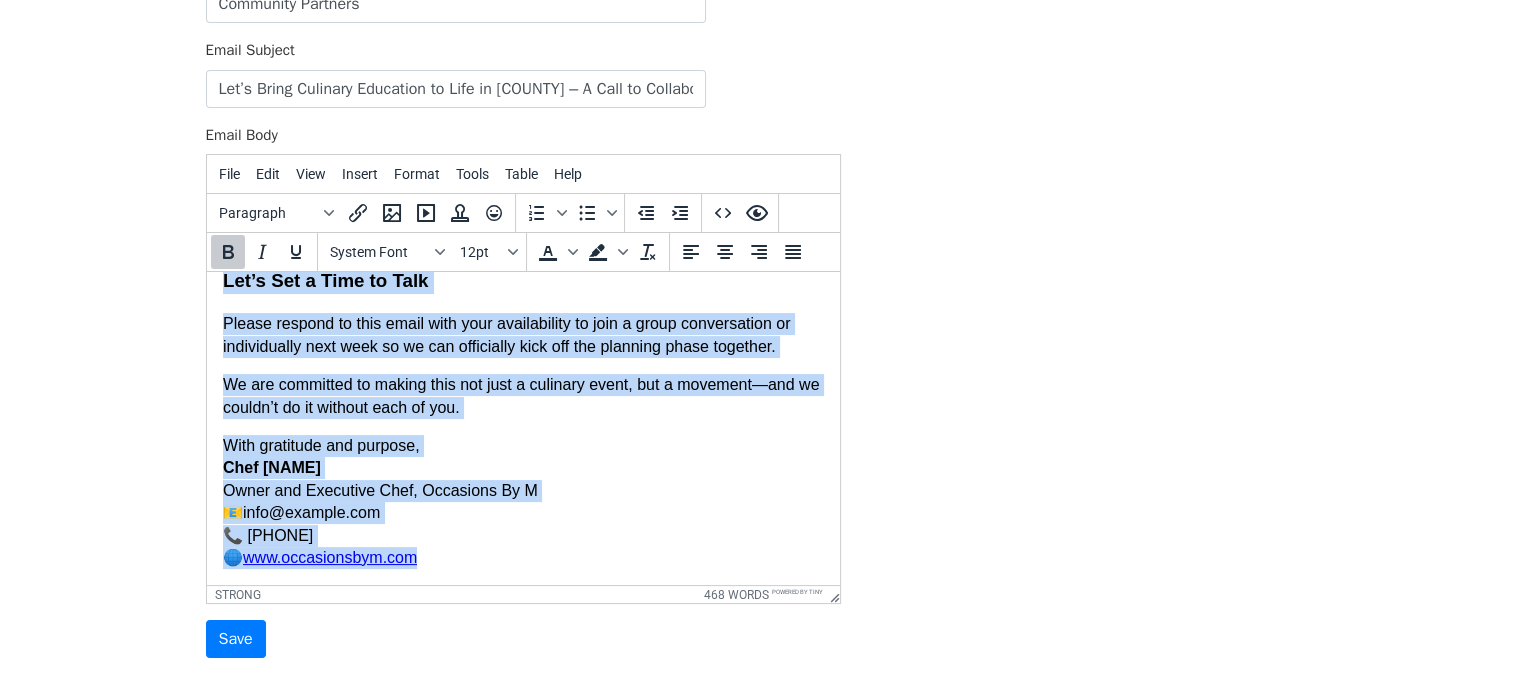 drag, startPoint x: 225, startPoint y: 296, endPoint x: 663, endPoint y: 576, distance: 519.85 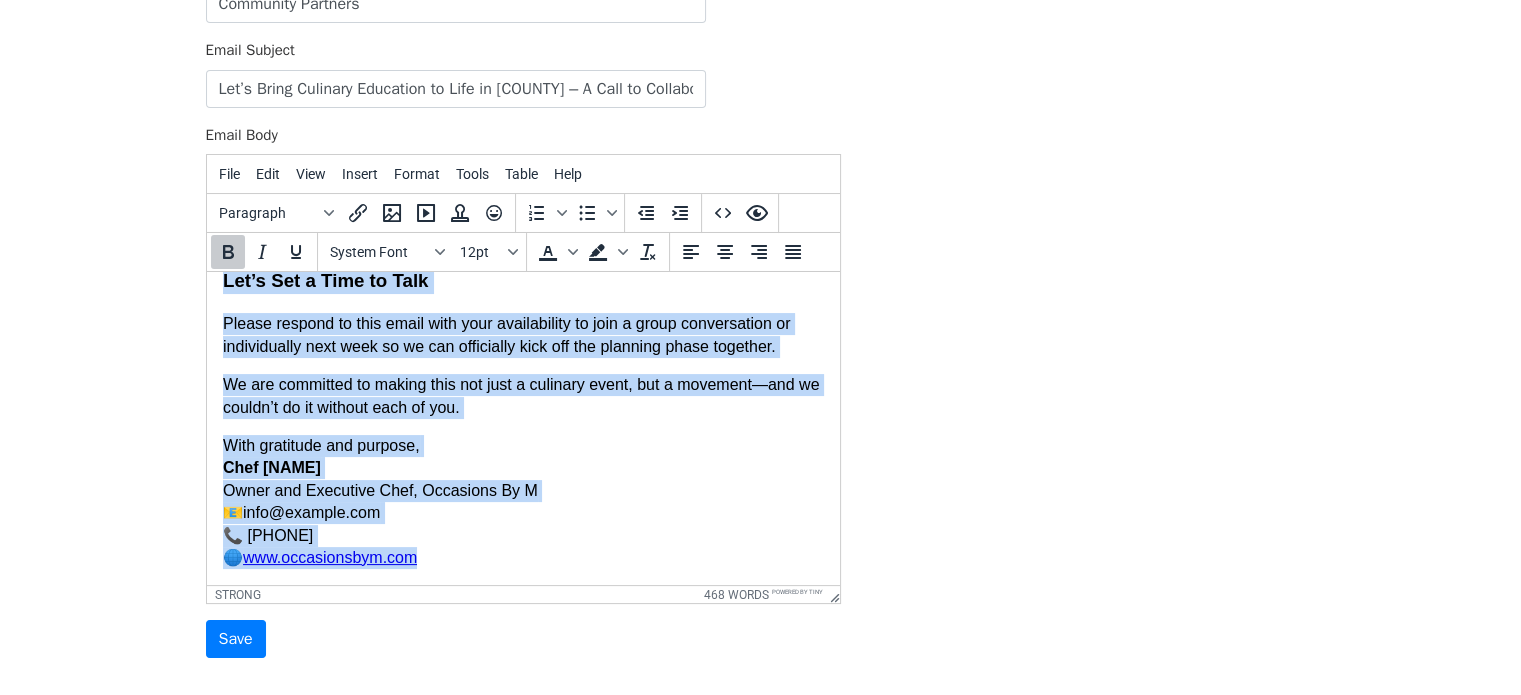 click on "Dear Community Partners, We hope this message finds you well and inspired.
Over the past few weeks, we’ve had the absolute pleasure of connecting with many of you—either in person or over the phone—and we are truly grateful for your time, interest, and the warm welcome into your networks and organizations.
As part of our statewide initiative,  Experience Occasions By M , we are thrilled to formally move forward with our  Culinary Workshops —a chef-led, community-centered experience designed to educate, inspire, and uplift North Carolina through food.
We’re beginning right here in  Vance County , where the soil is rich with forgotten promise and the stories of generations past. Our goal is to cultivate educational, intimate culinary experiences that reconnect our people to local farms, vendors, and cultural heritage—while celebrating food as a tool for wellness, literacy, and legacy.
Our Deeper Why: Preserving Generations of Culinary Wisdom
Through this initiative, we are actively" at bounding box center [522, -274] 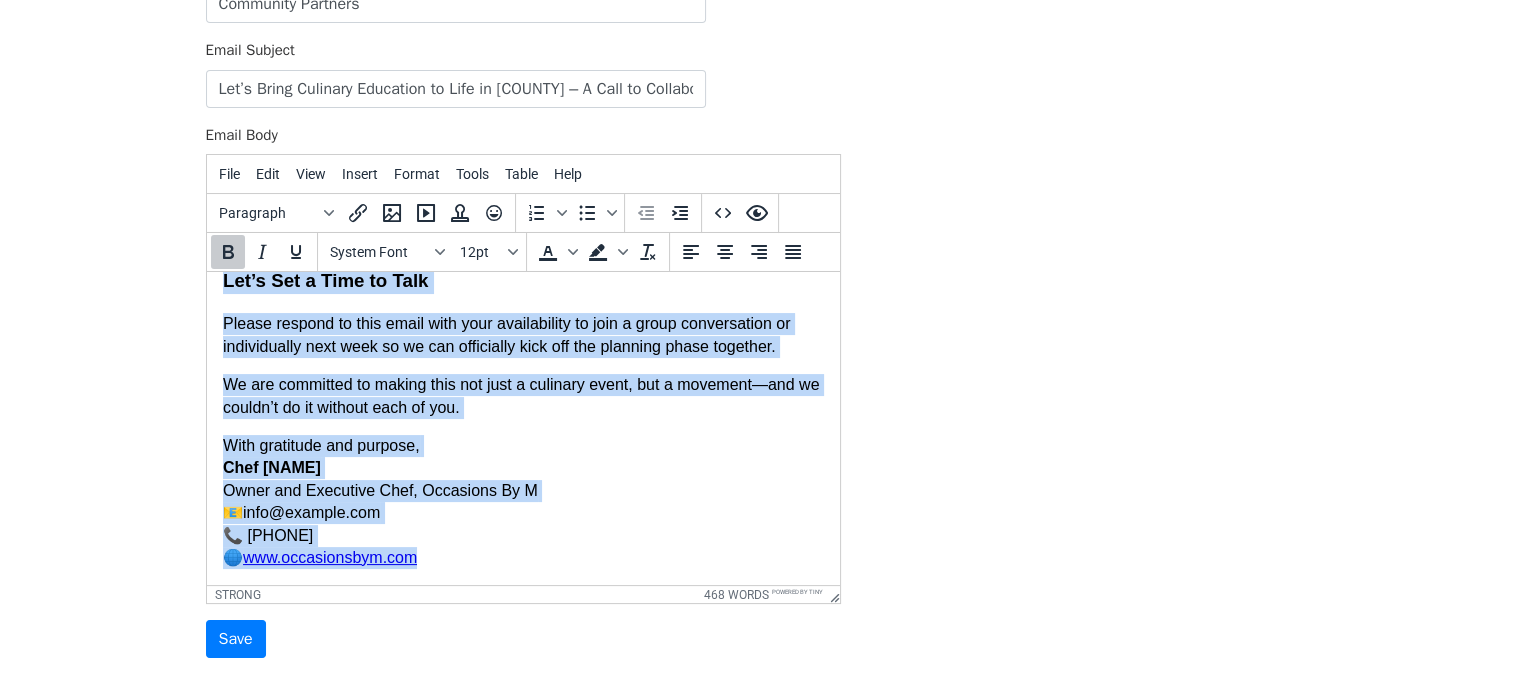 copy on "Dear Community Partners, We hope this message finds you well and inspired.
Over the past few weeks, we’ve had the absolute pleasure of connecting with many of you—either in person or over the phone—and we are truly grateful for your time, interest, and the warm welcome into your networks and organizations.
As part of our statewide initiative,  Experience Occasions By M , we are thrilled to formally move forward with our  Culinary Workshops —a chef-led, community-centered experience designed to educate, inspire, and uplift North Carolina through food.
We’re beginning right here in  Vance County , where the soil is rich with forgotten promise and the stories of generations past. Our goal is to cultivate educational, intimate culinary experiences that reconnect our people to local farms, vendors, and cultural heritage—while celebrating food as a tool for wellness, literacy, and legacy.
Our Deeper Why: Preserving Generations of Culinary Wisdom
Through this initiative, we are actively  preserving reci..." 